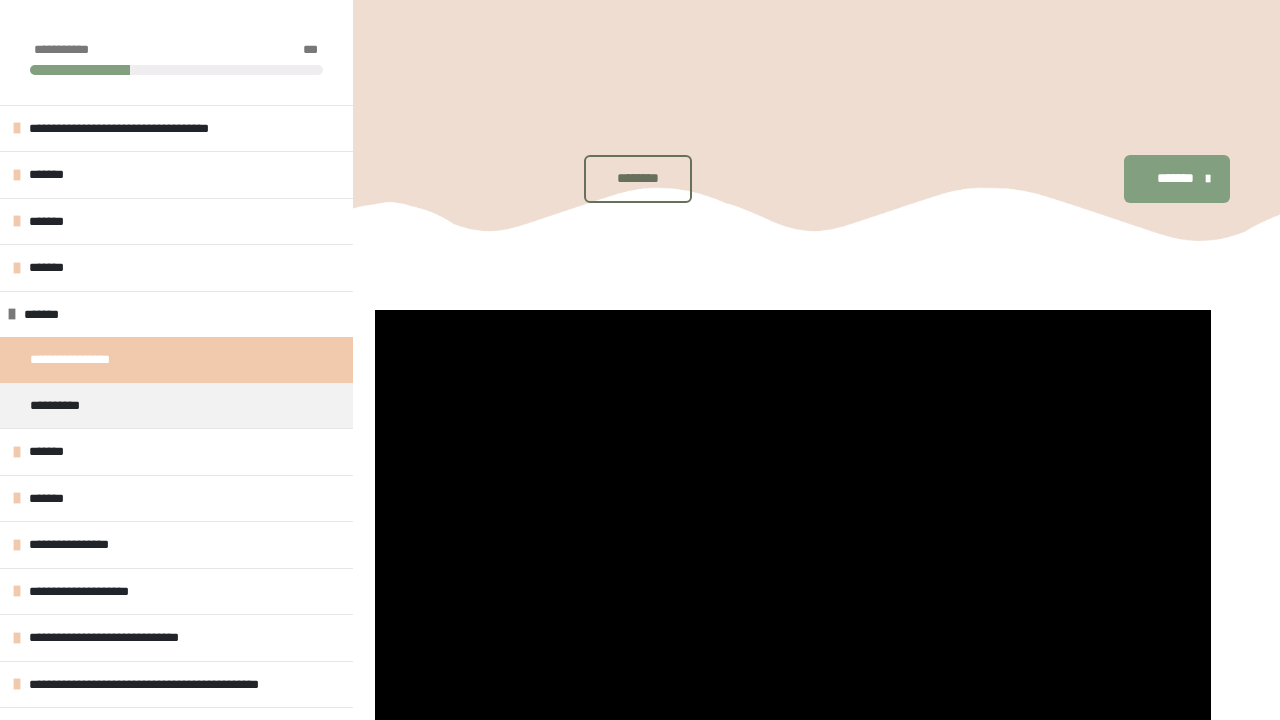 scroll, scrollTop: 466, scrollLeft: 0, axis: vertical 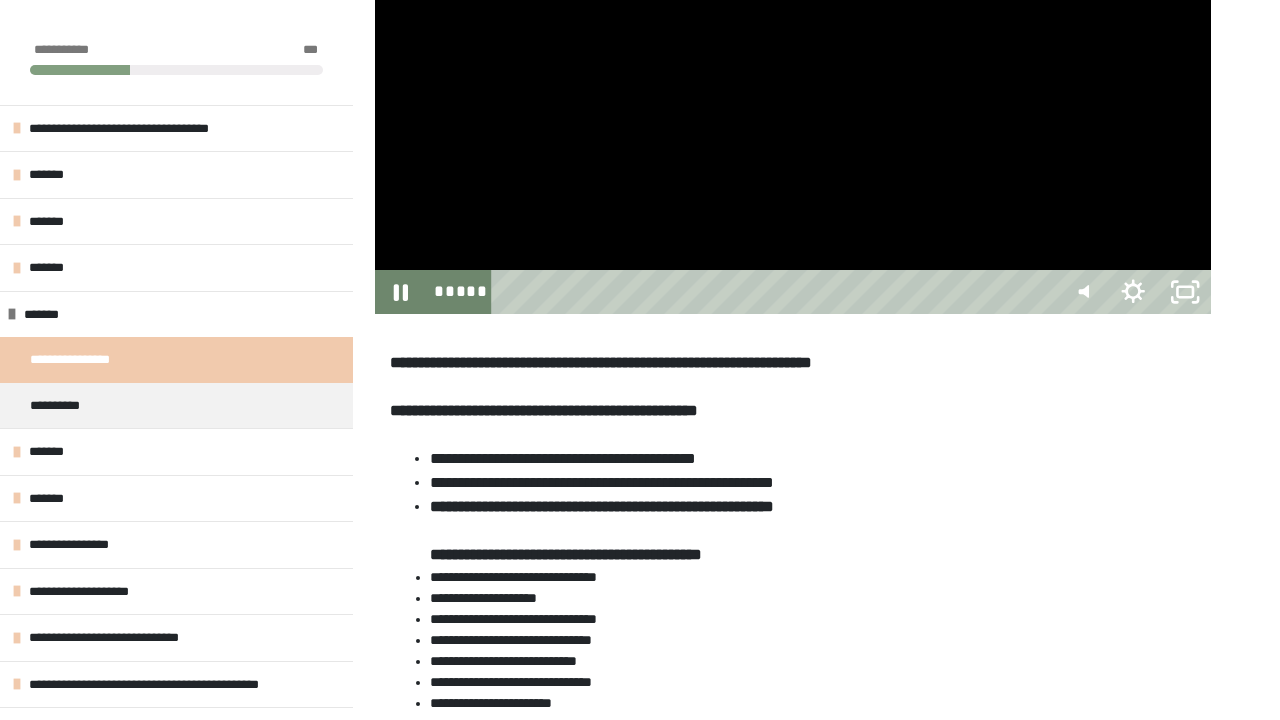 click at bounding box center [793, 79] 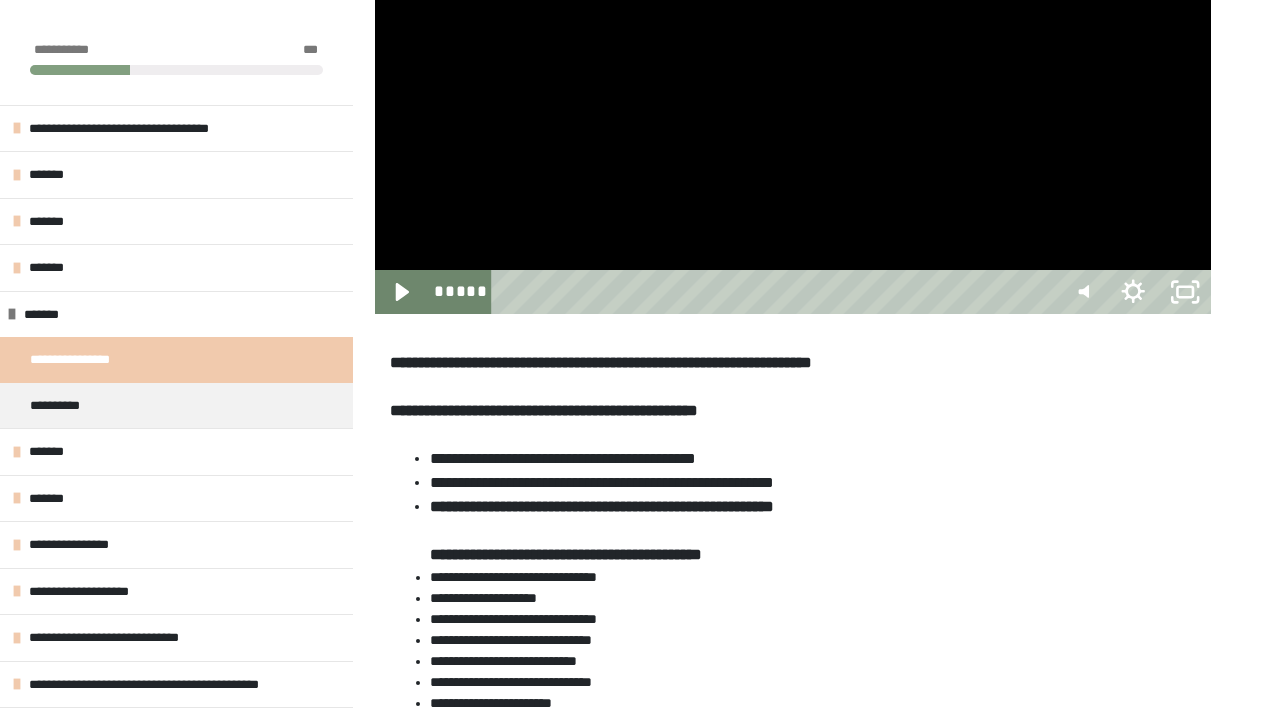 type 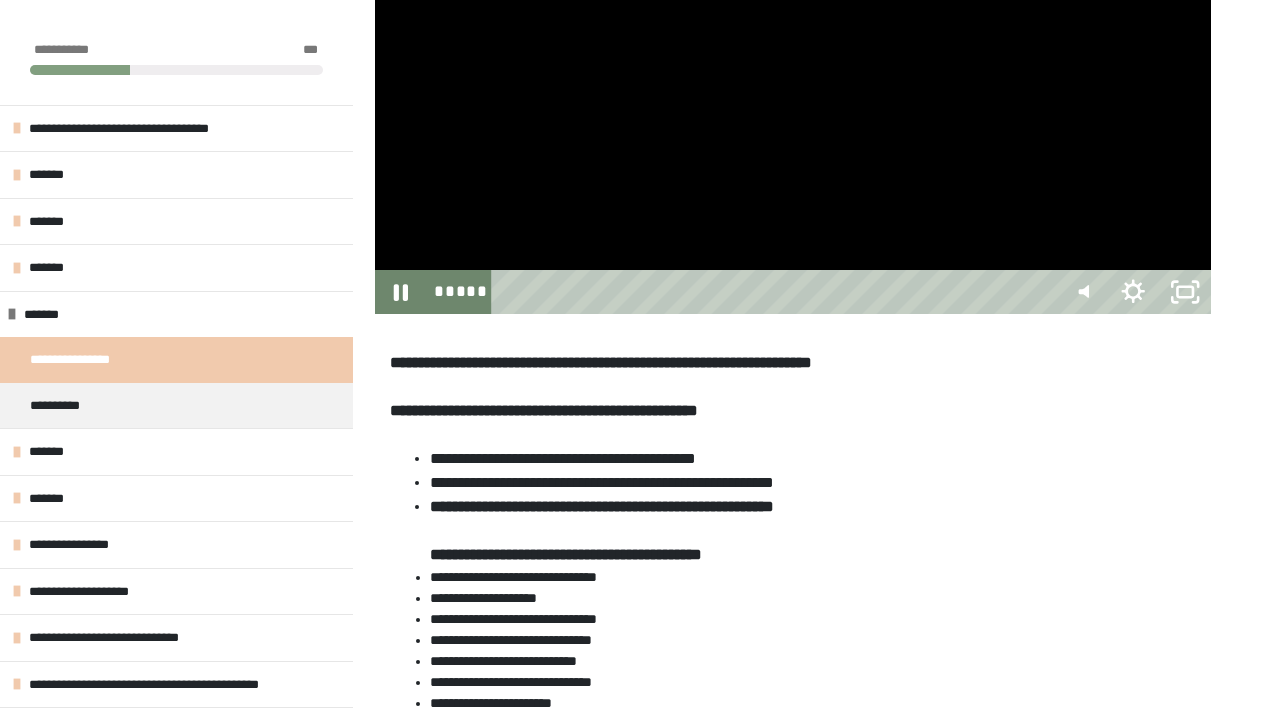click at bounding box center [793, 79] 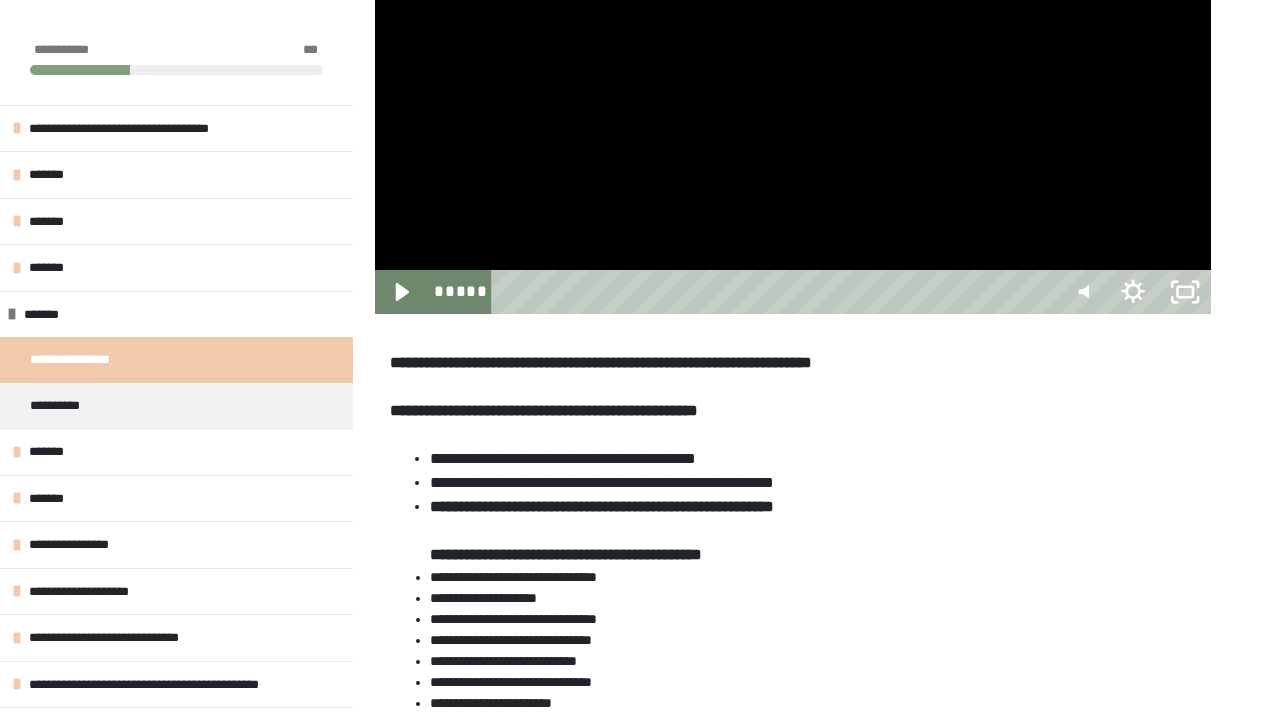 click at bounding box center [375, -156] 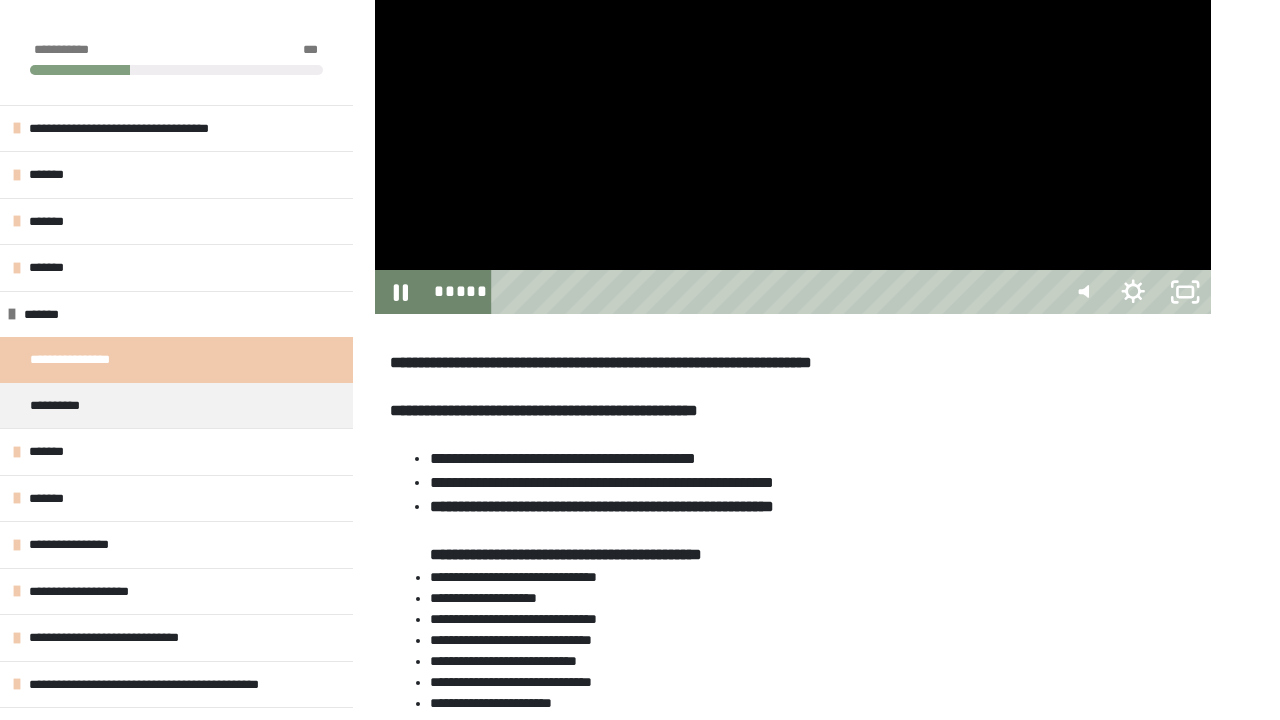 click at bounding box center (793, 79) 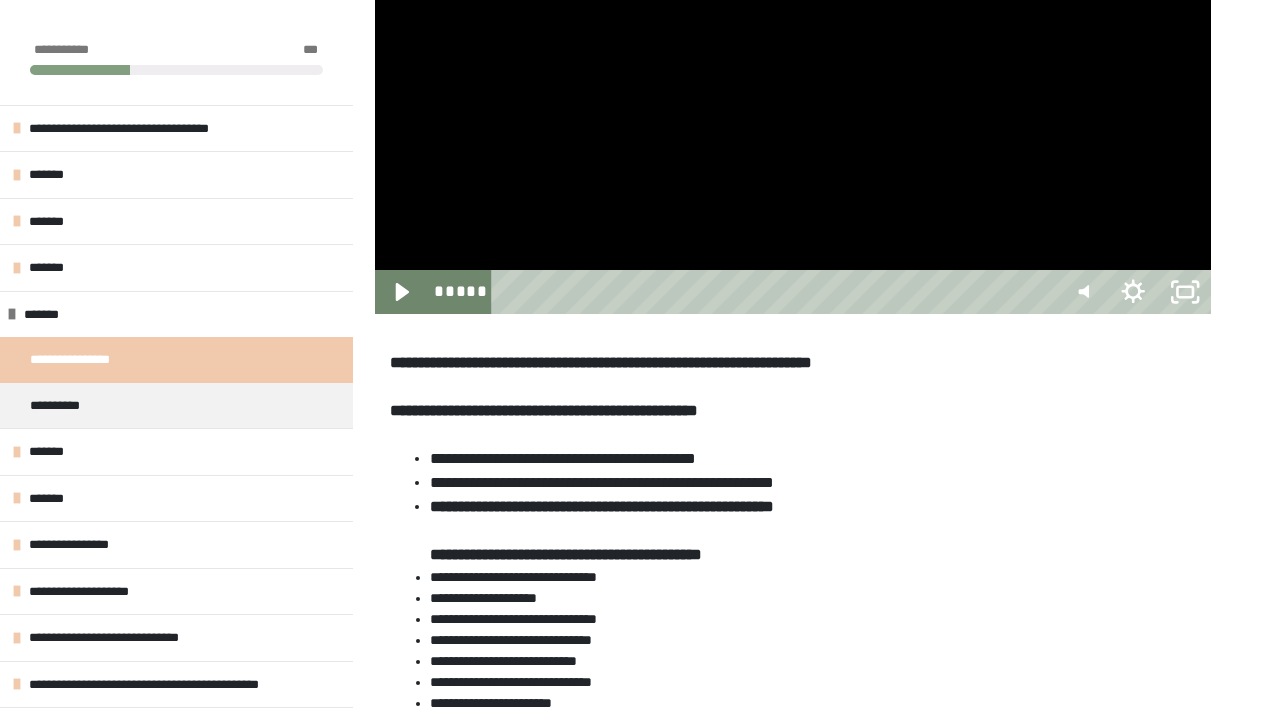click at bounding box center (375, -156) 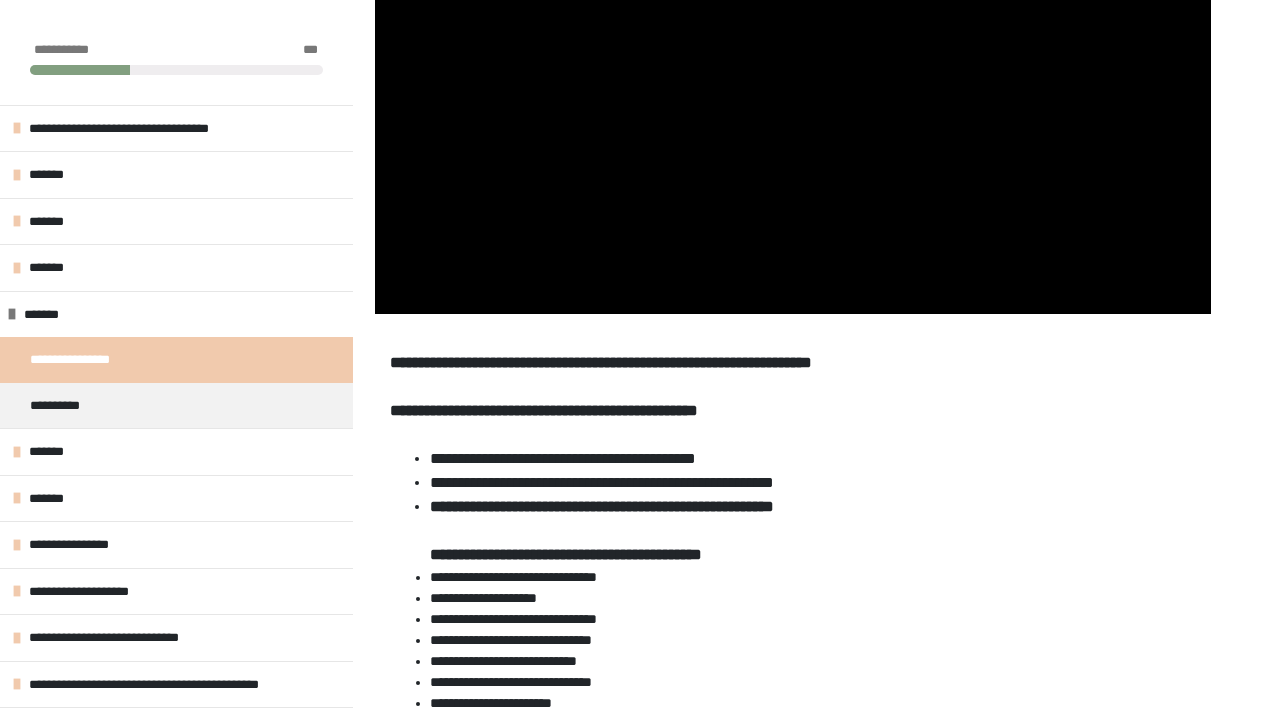 click at bounding box center (793, 79) 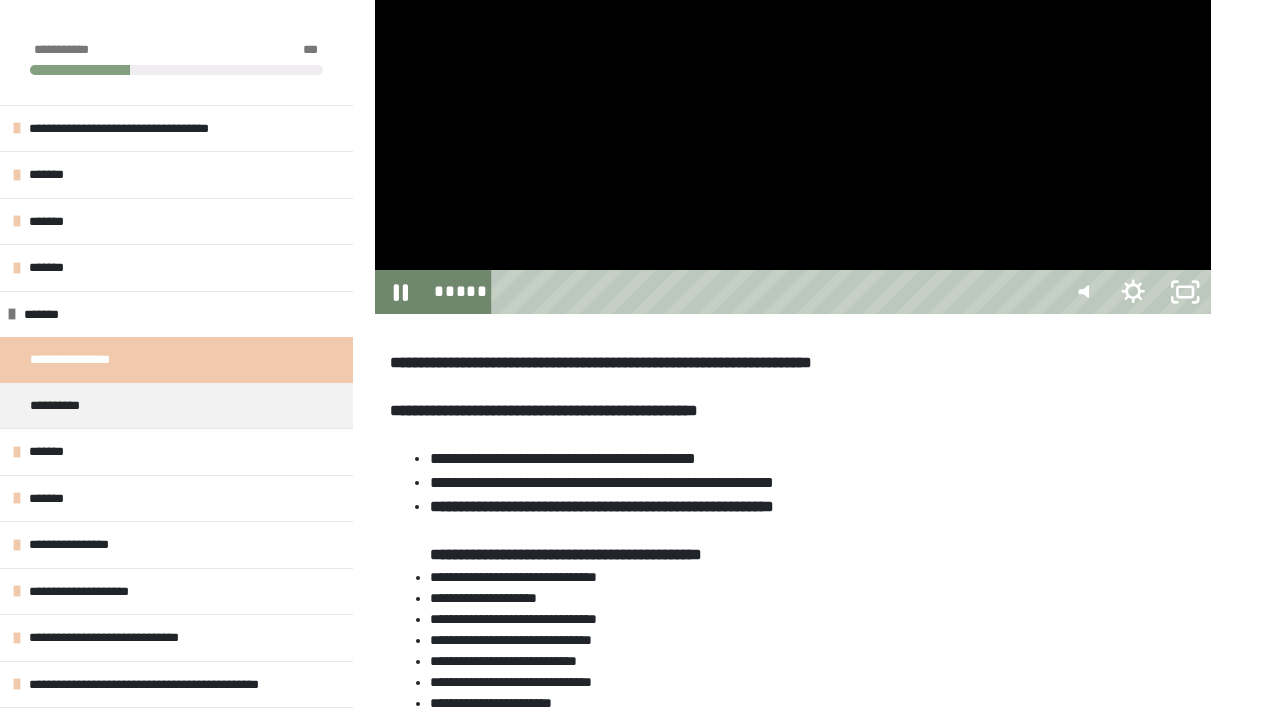 click at bounding box center (793, 79) 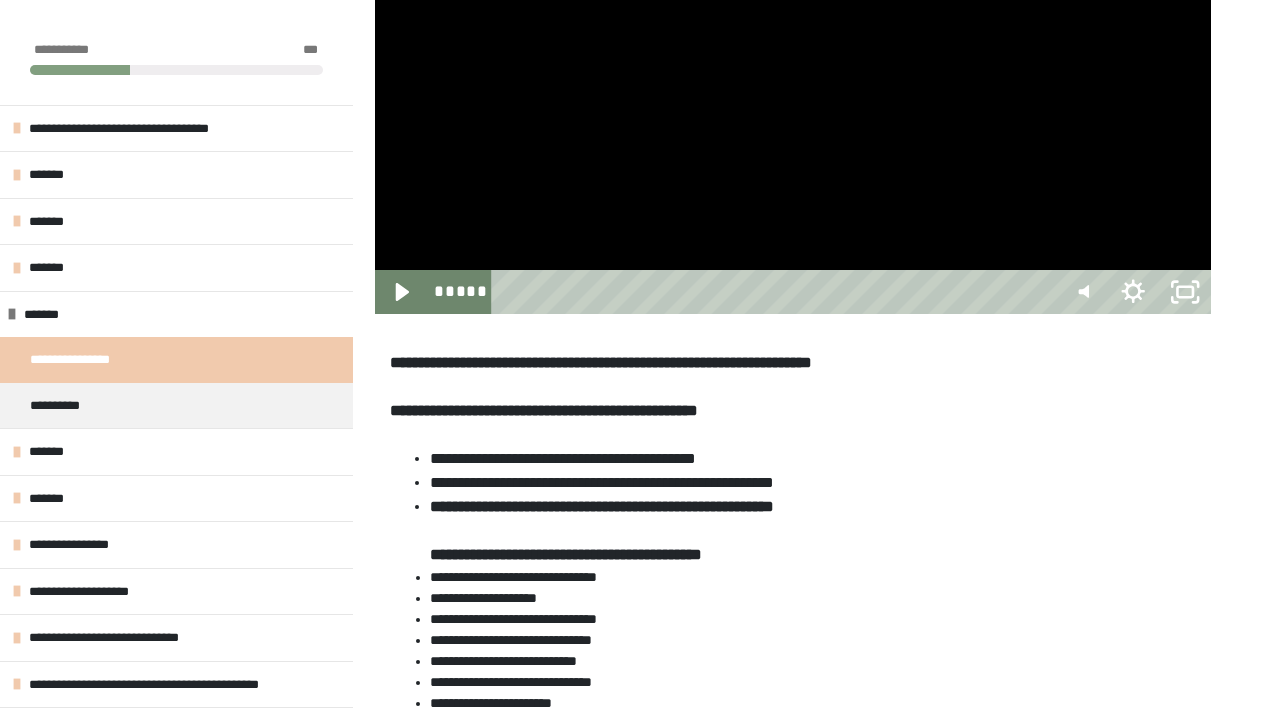 click at bounding box center [375, -156] 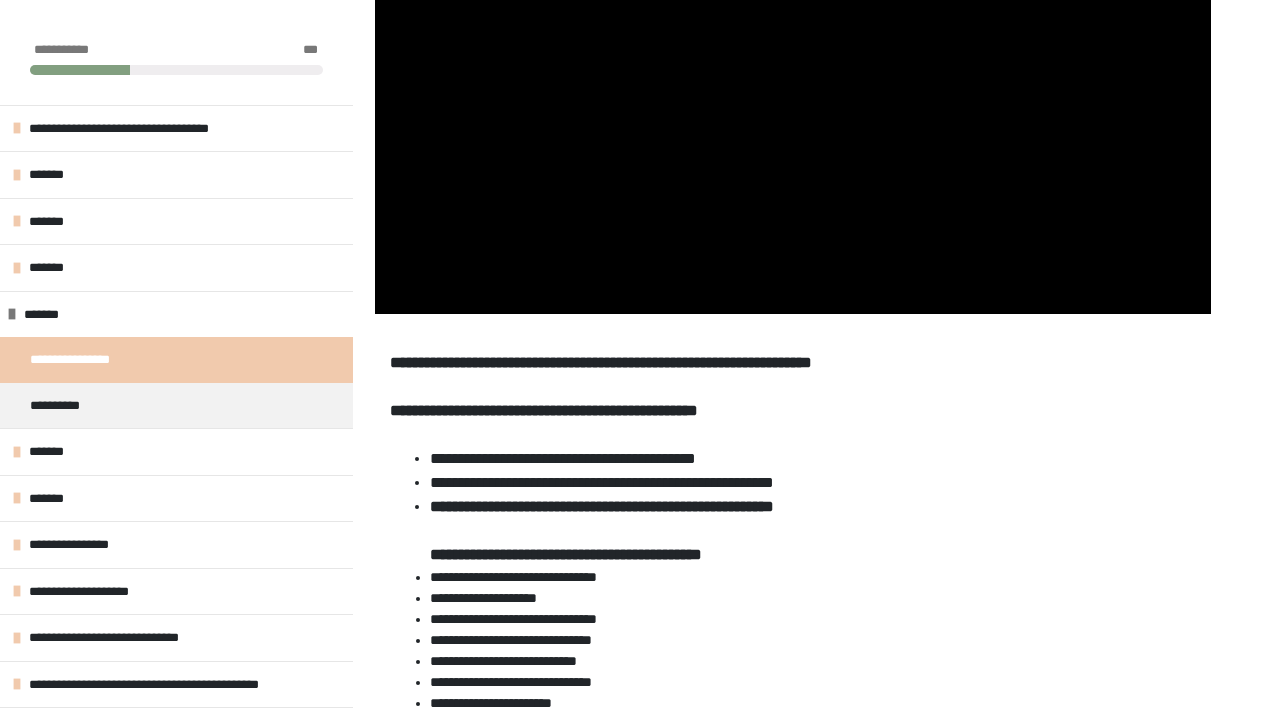 click at bounding box center [793, 79] 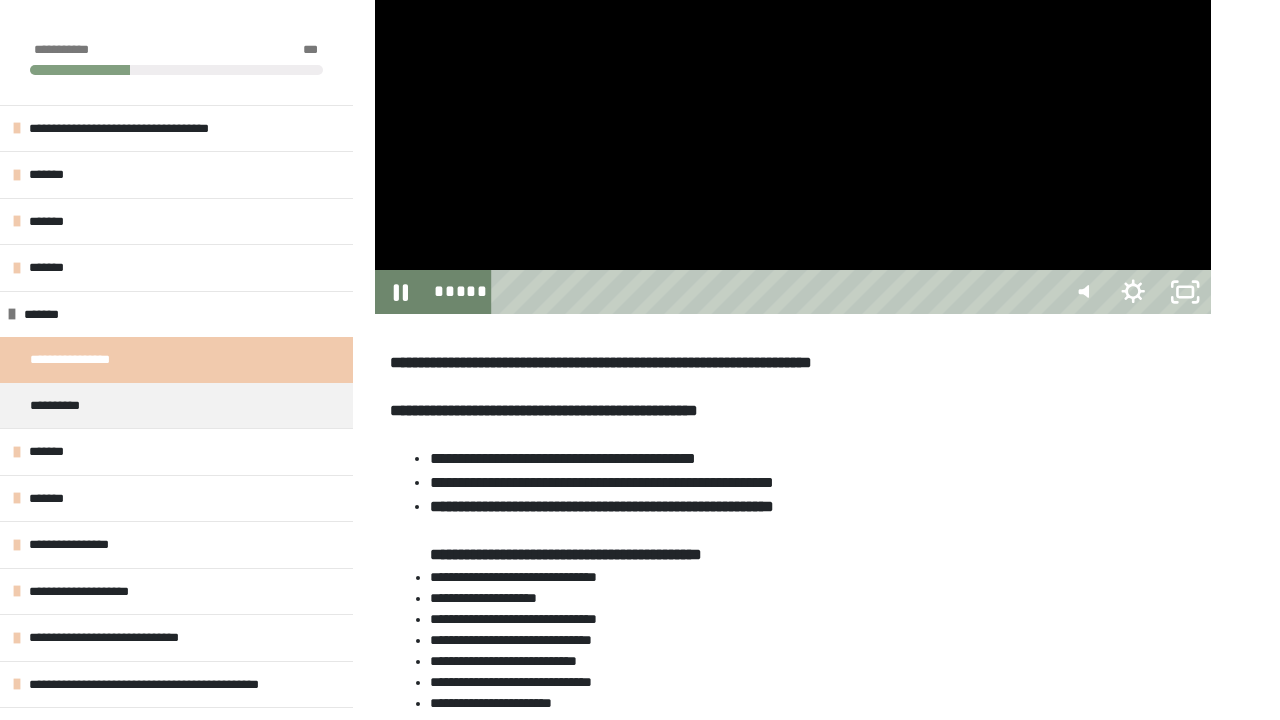 click at bounding box center (793, 79) 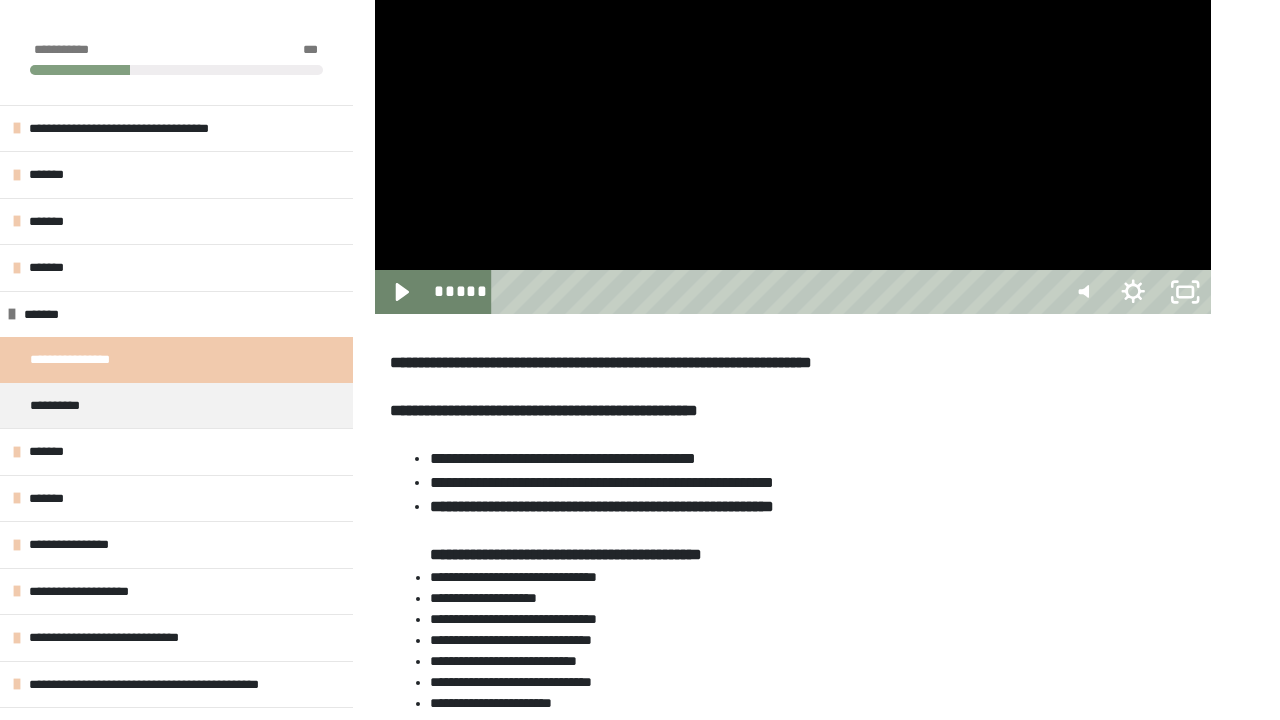 click at bounding box center [375, -156] 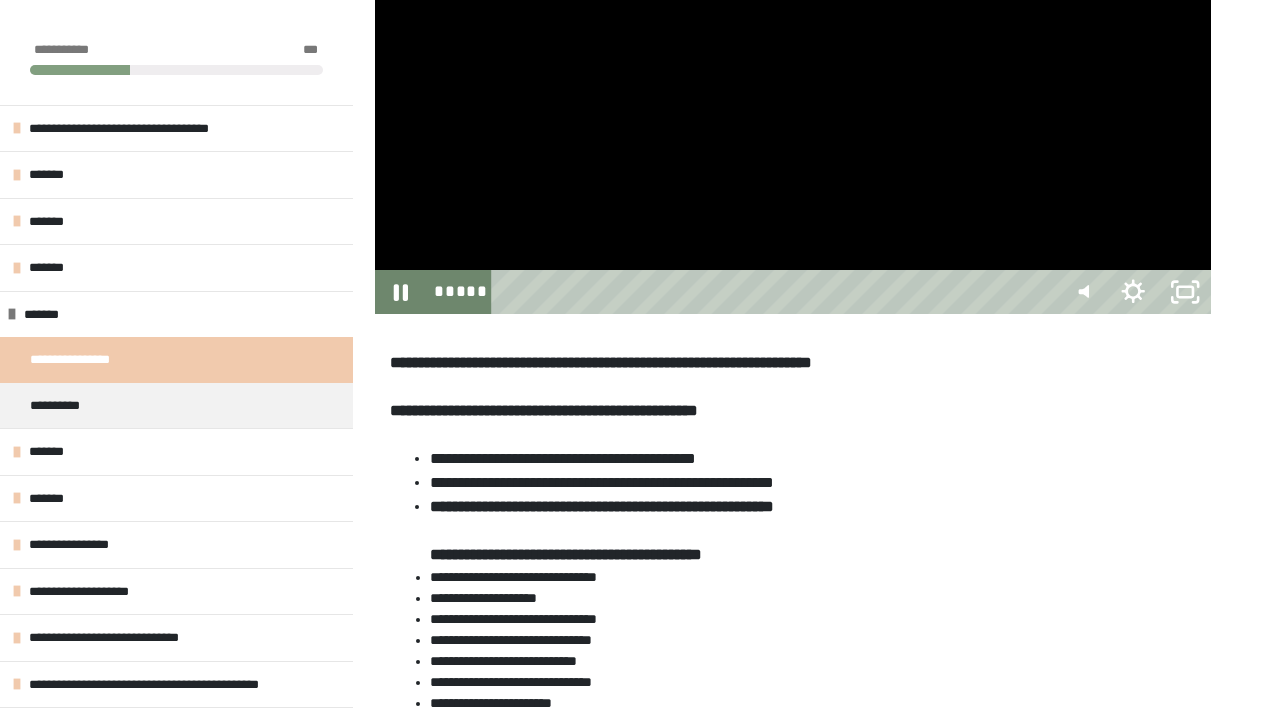 click at bounding box center (793, 79) 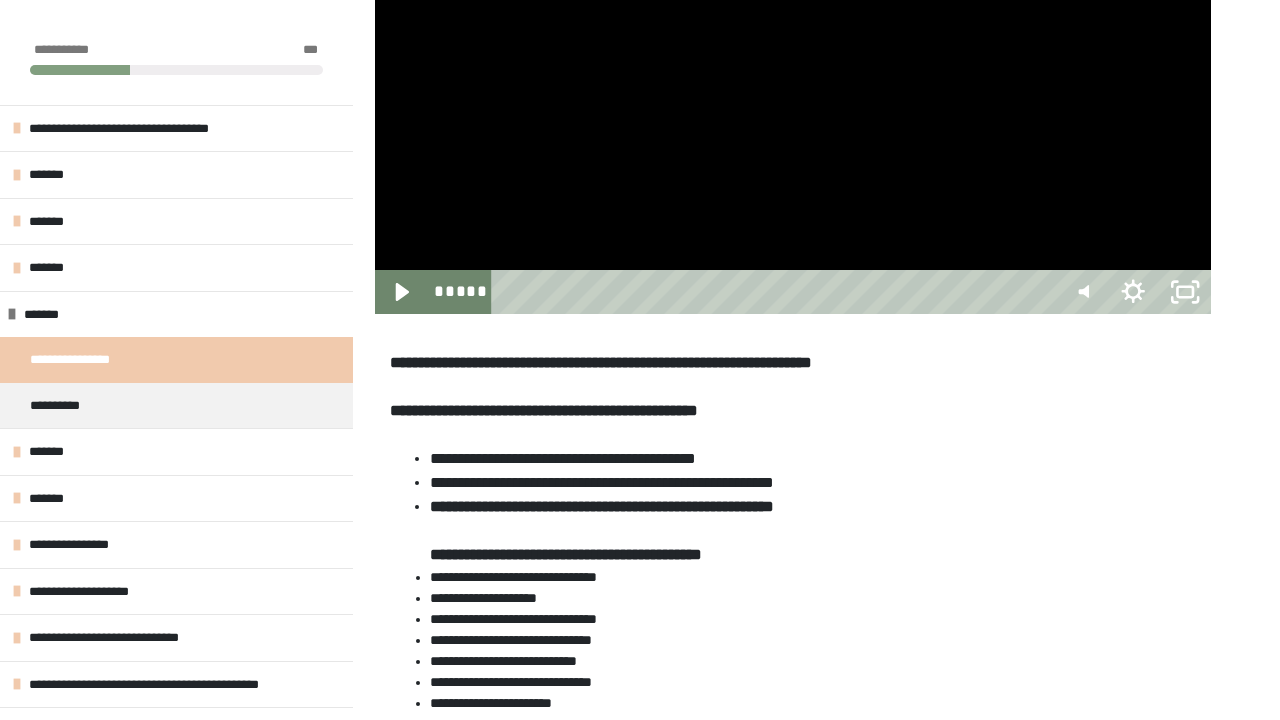 click at bounding box center (375, -156) 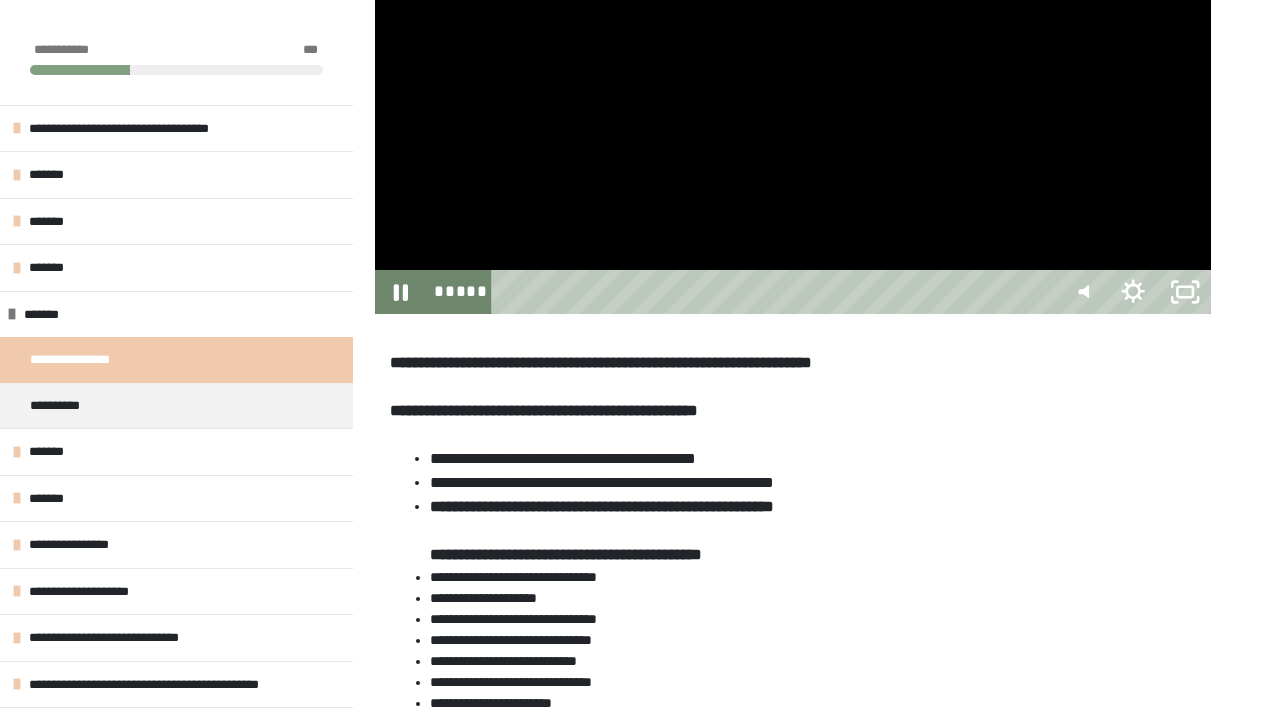 click at bounding box center [793, 79] 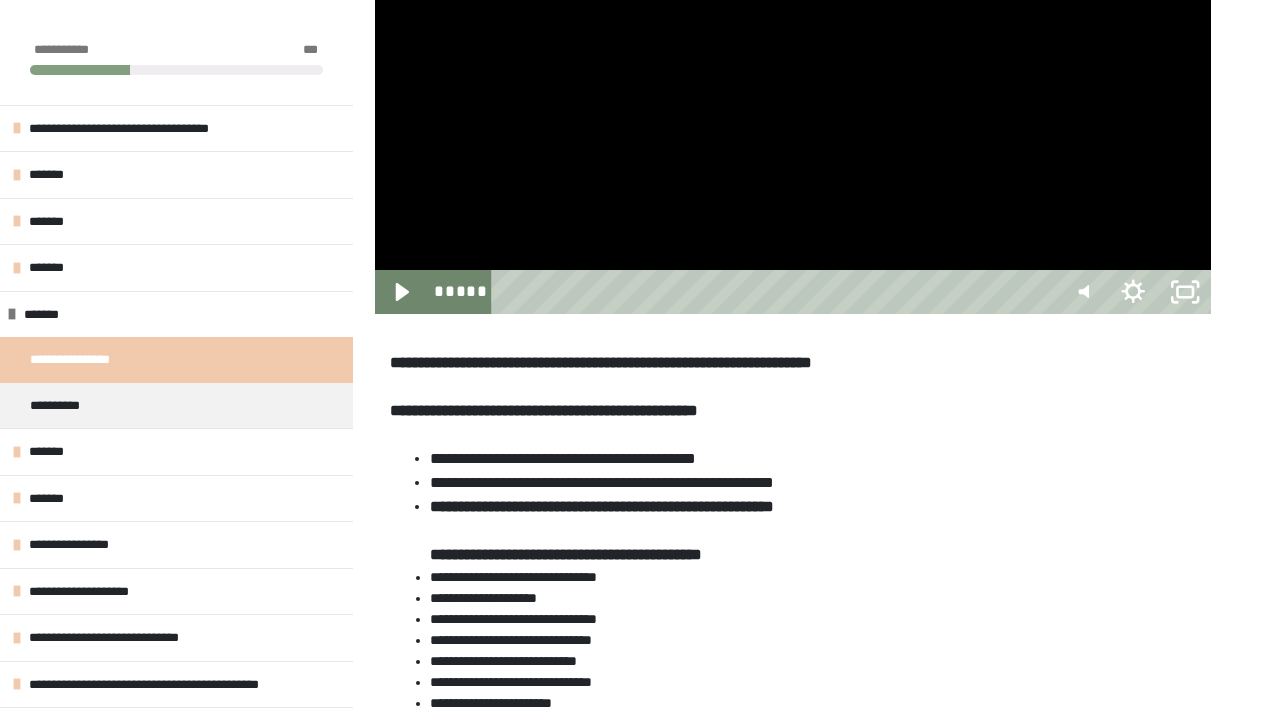 click at bounding box center [375, -156] 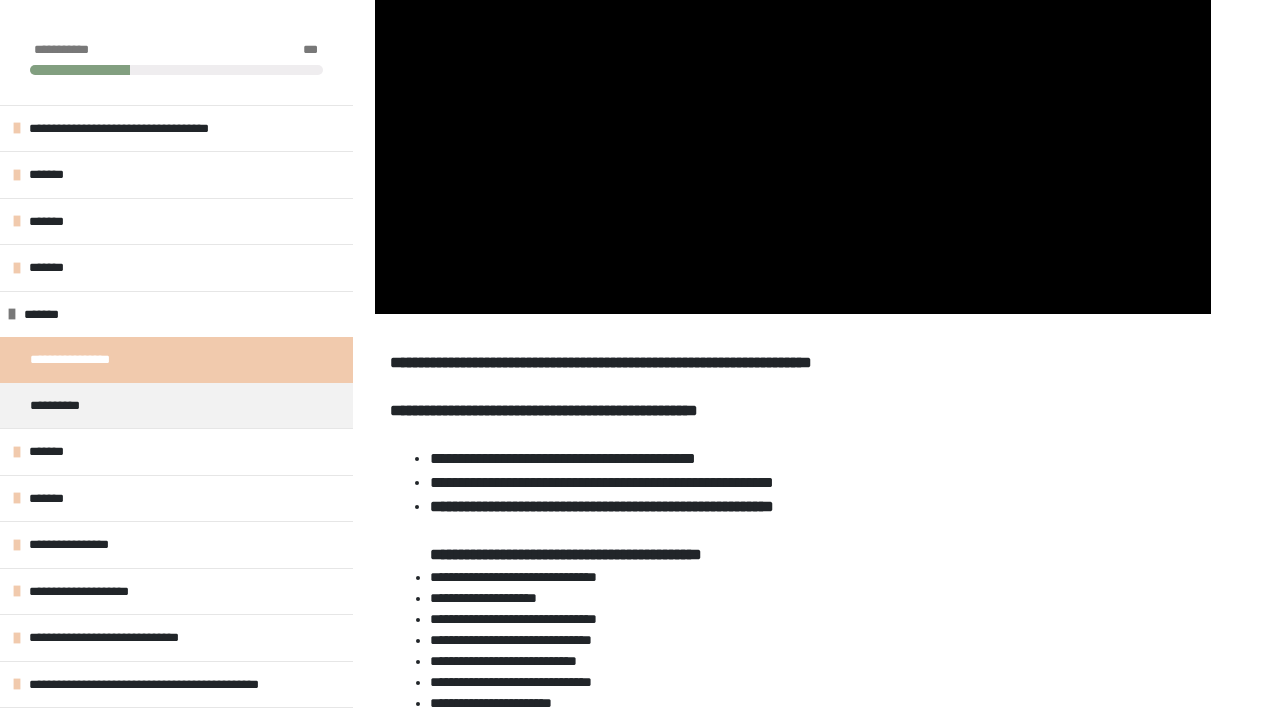 click at bounding box center [375, -156] 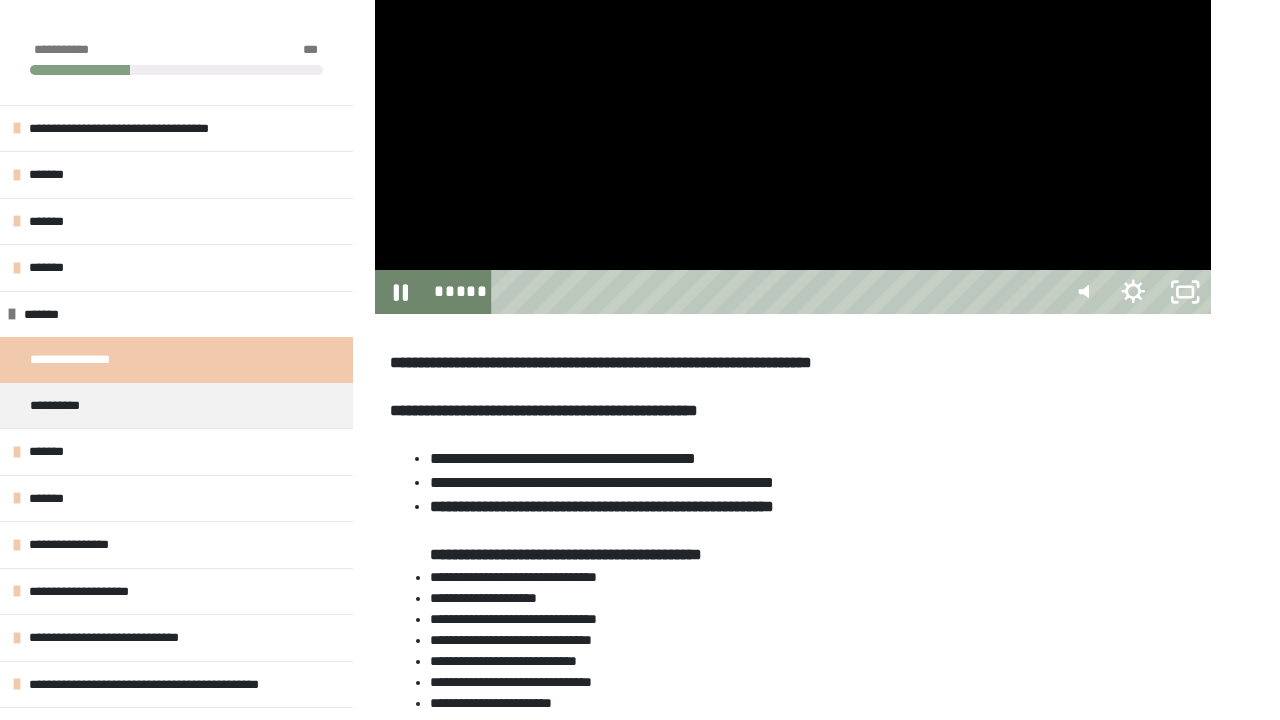 click at bounding box center [793, 79] 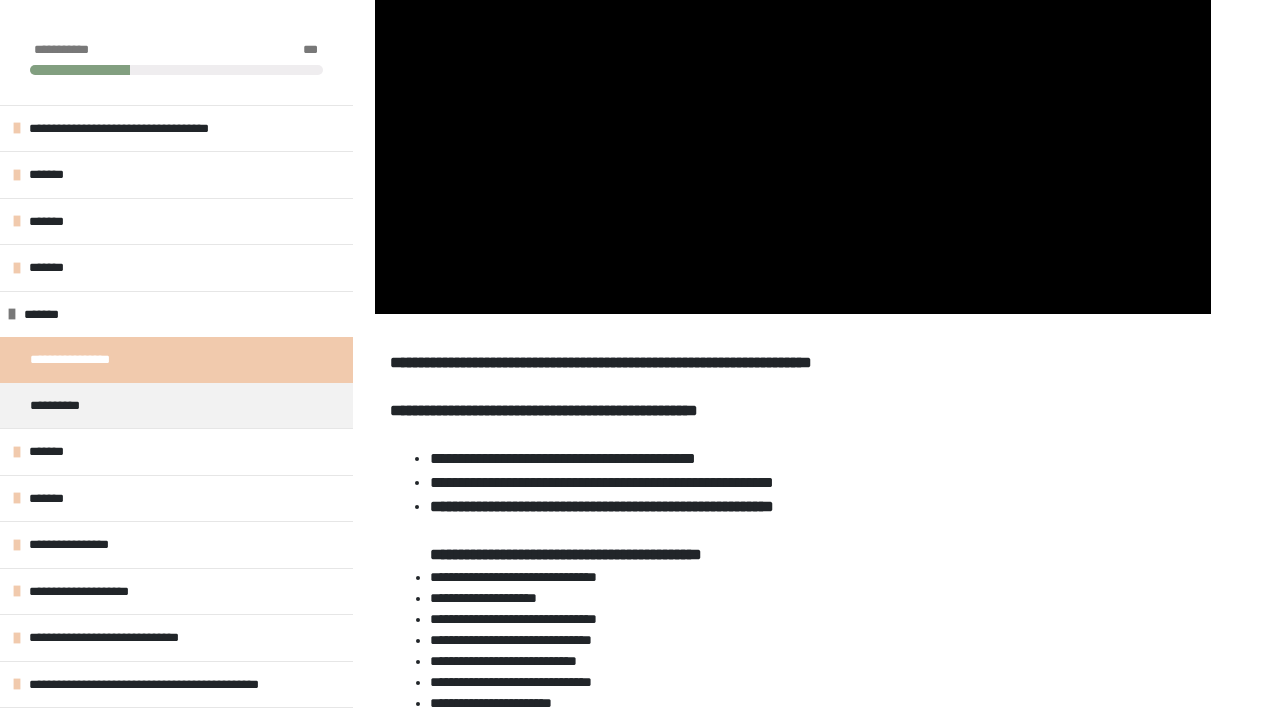 click at bounding box center (375, -156) 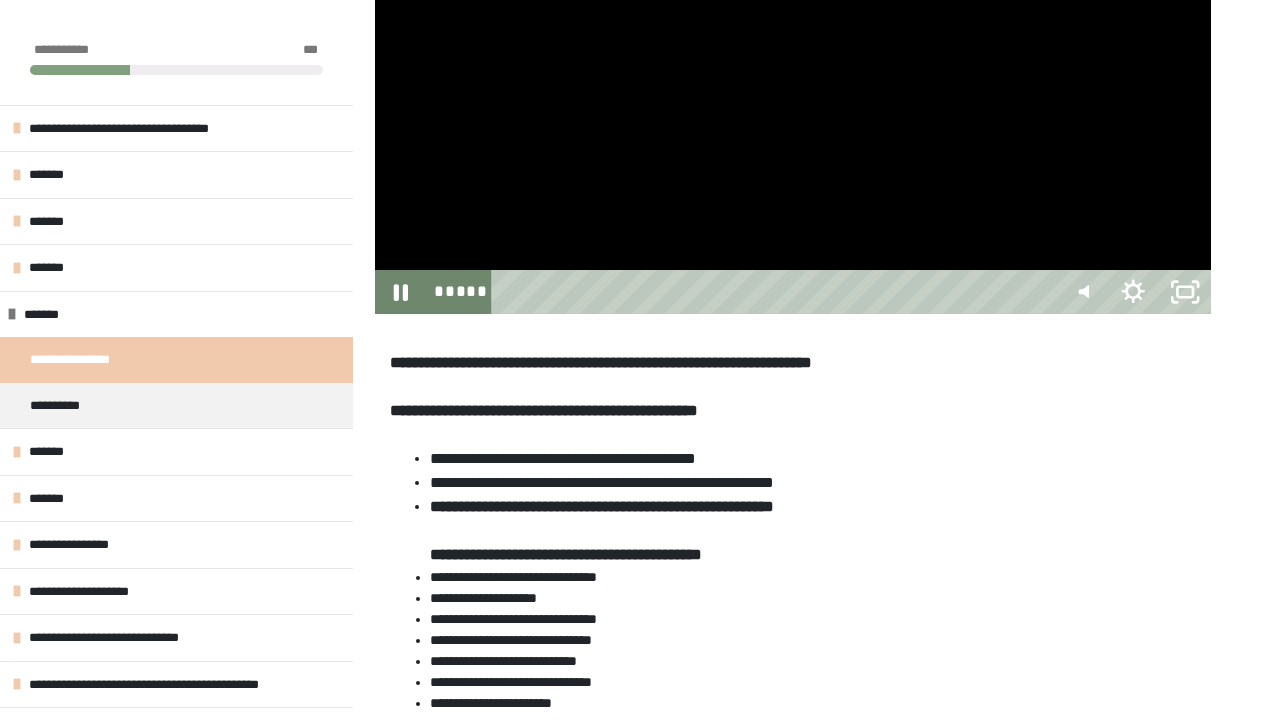 click at bounding box center [793, 79] 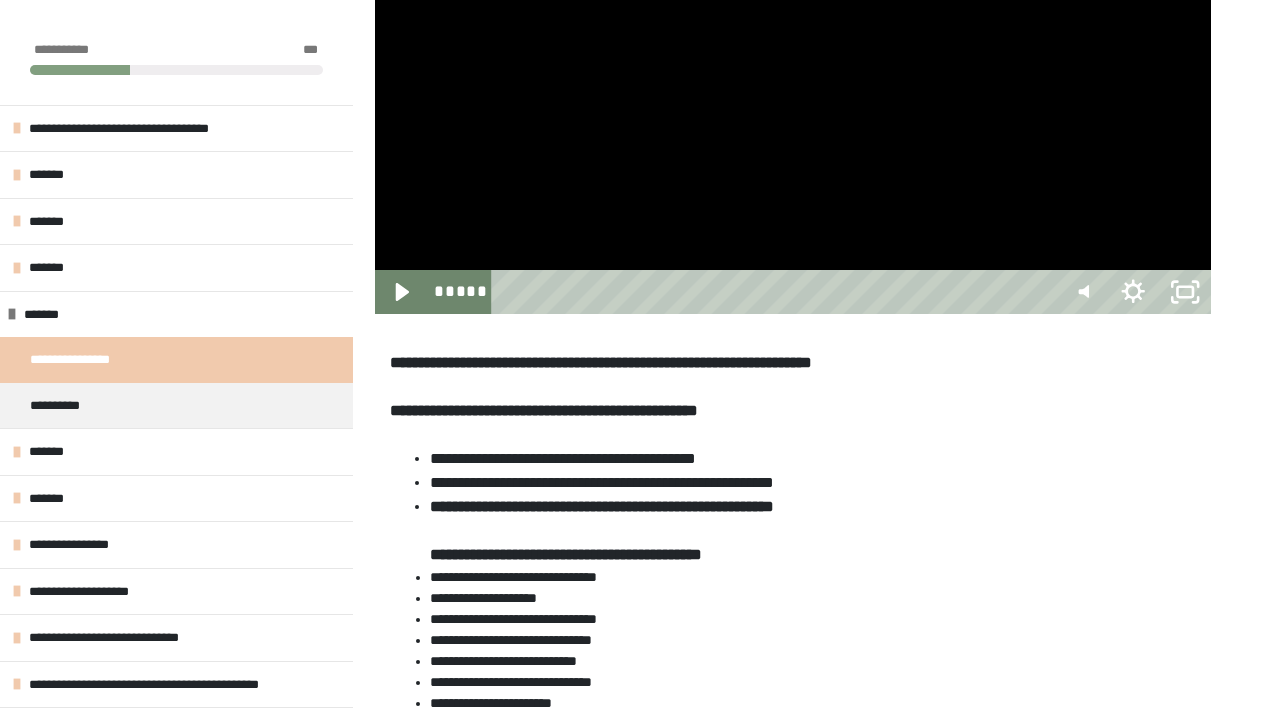 click at bounding box center (375, -156) 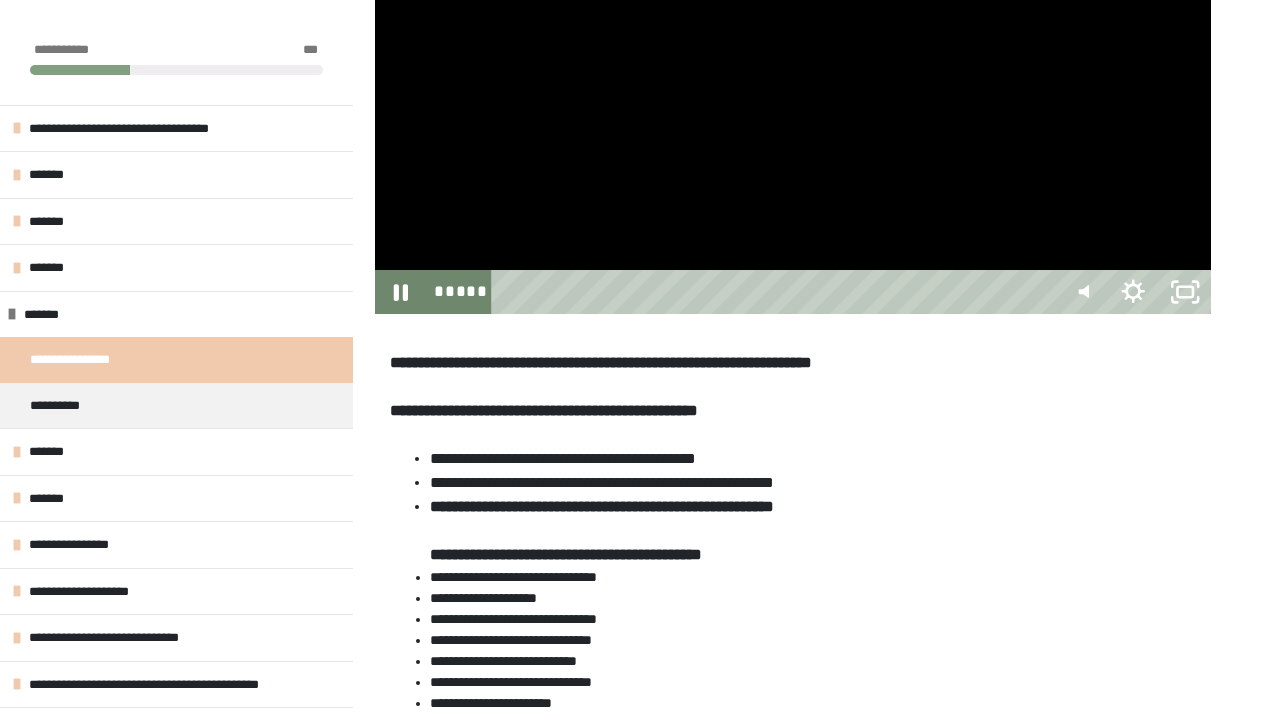 click at bounding box center [793, 79] 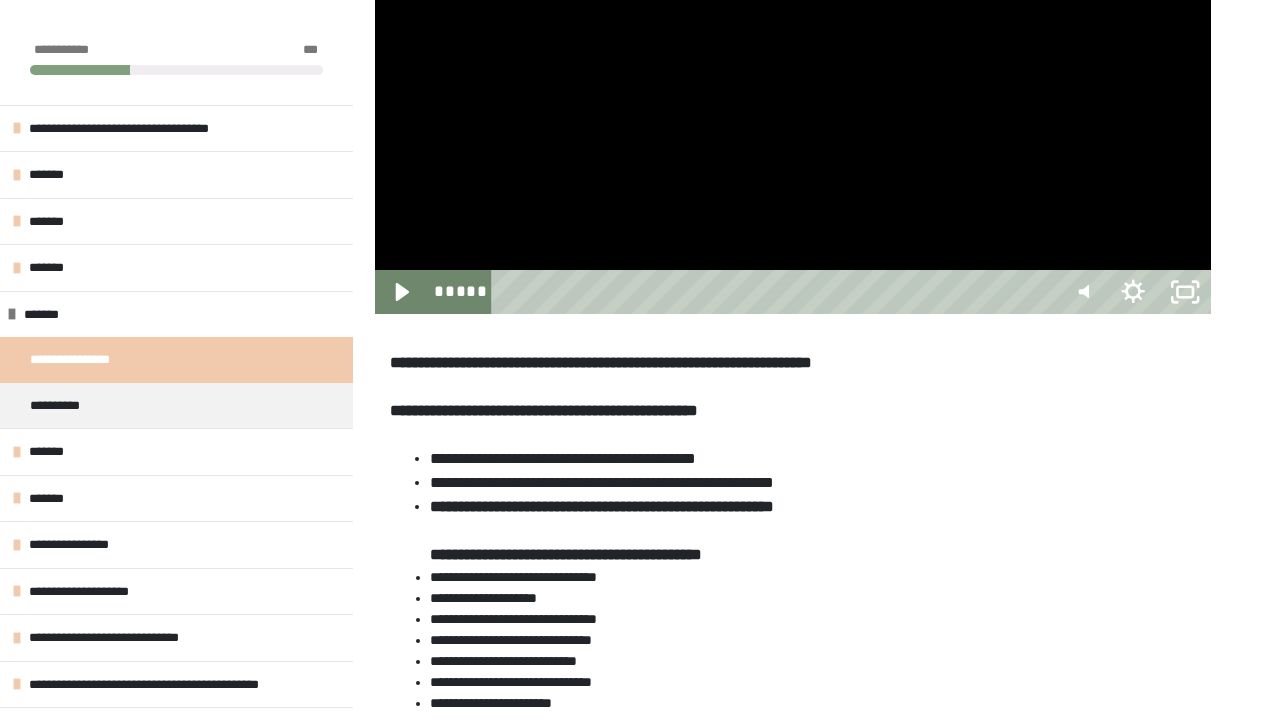 click at bounding box center (793, 79) 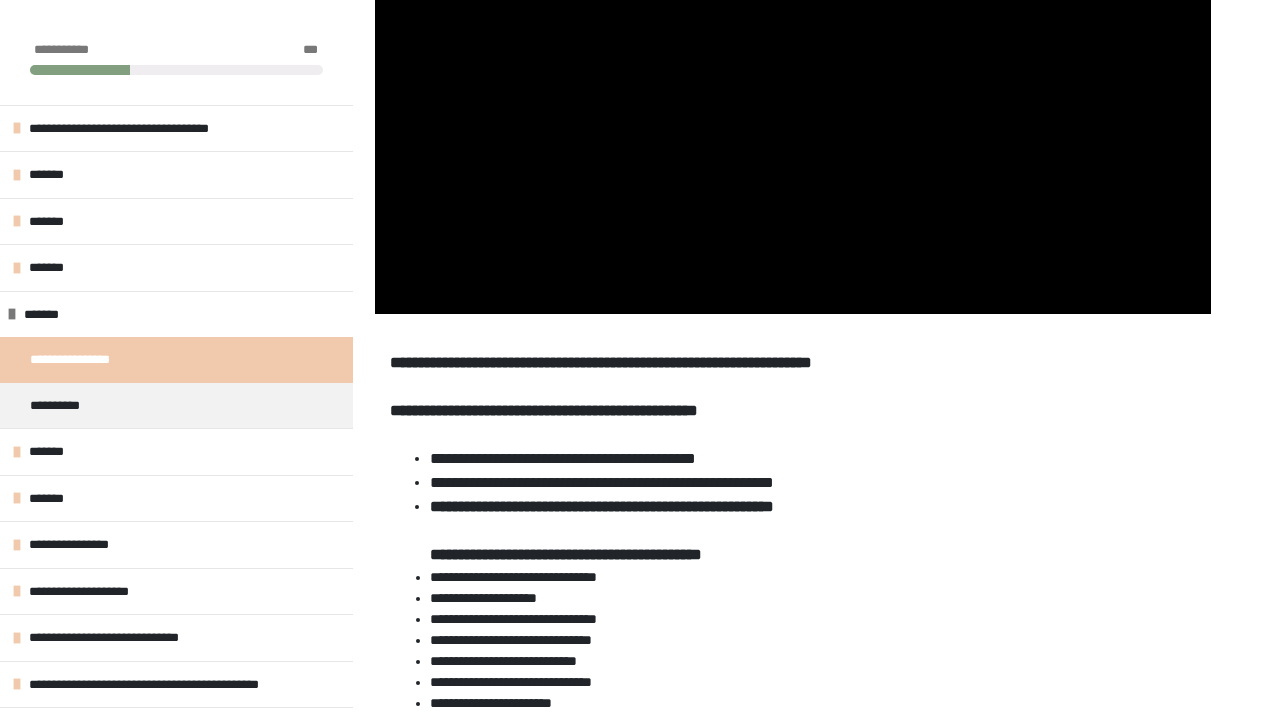 click at bounding box center (793, 79) 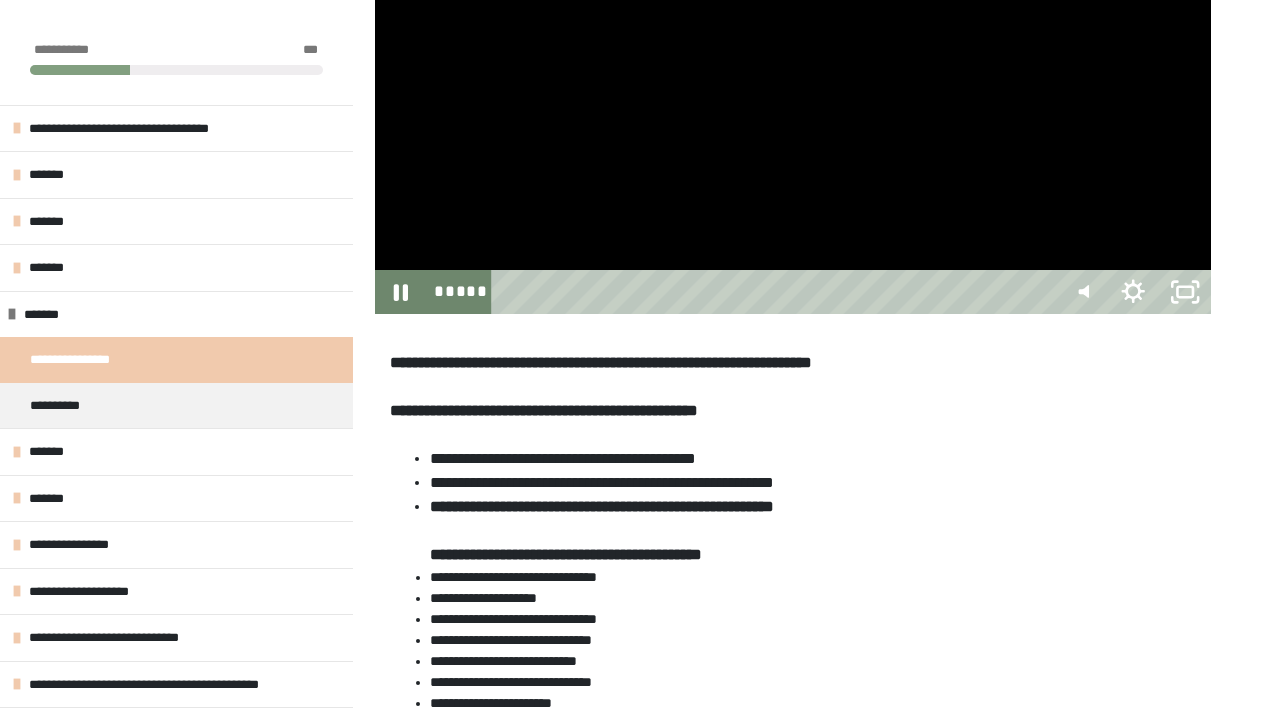 click at bounding box center [793, 79] 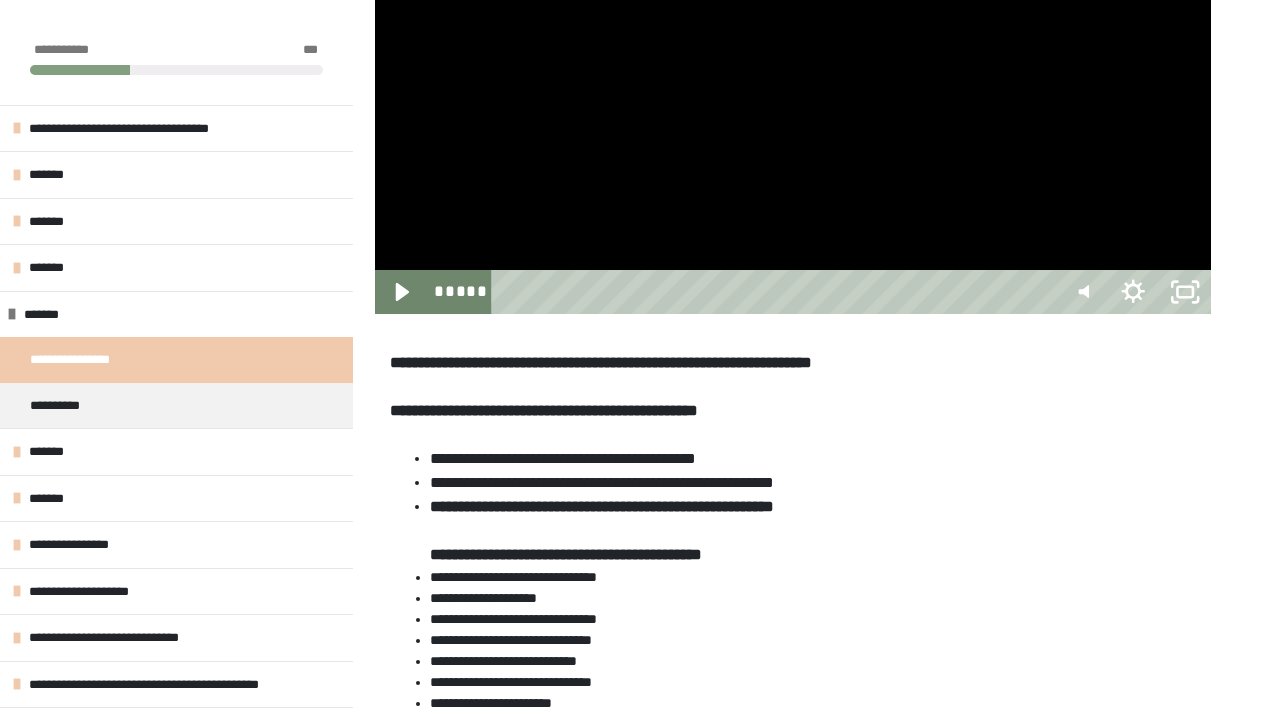 click at bounding box center (375, -156) 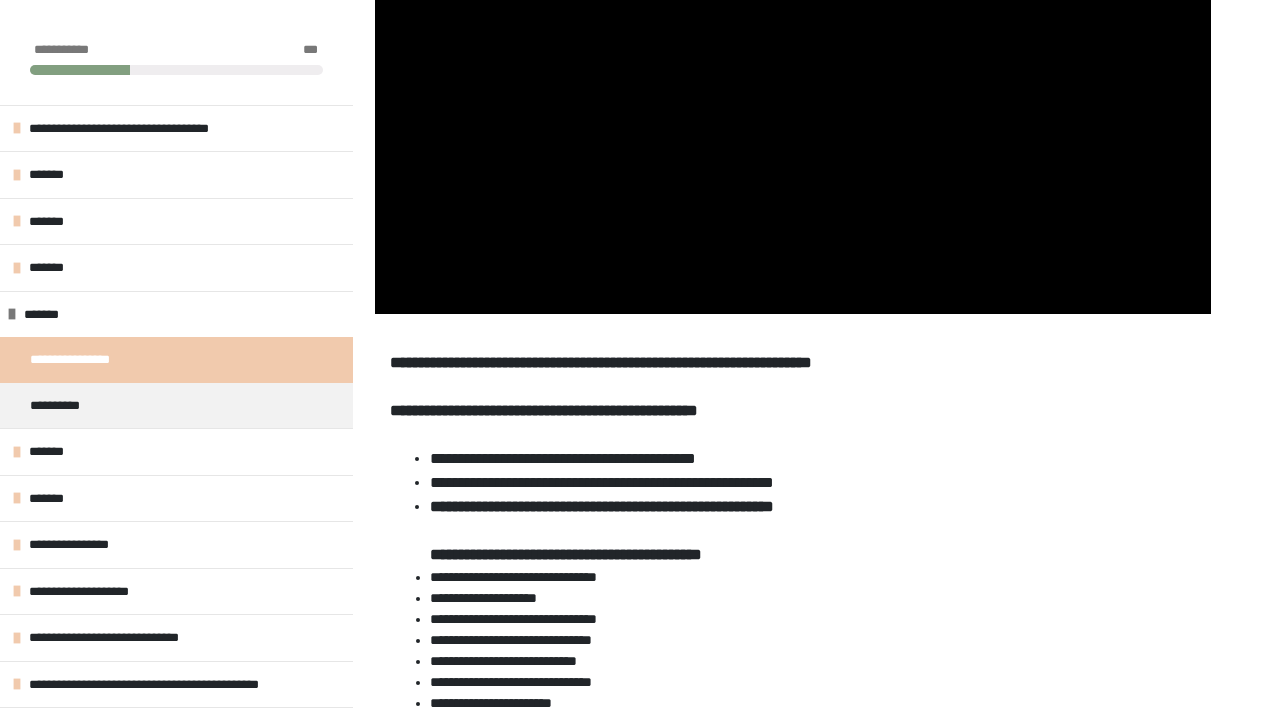 click at bounding box center [793, 79] 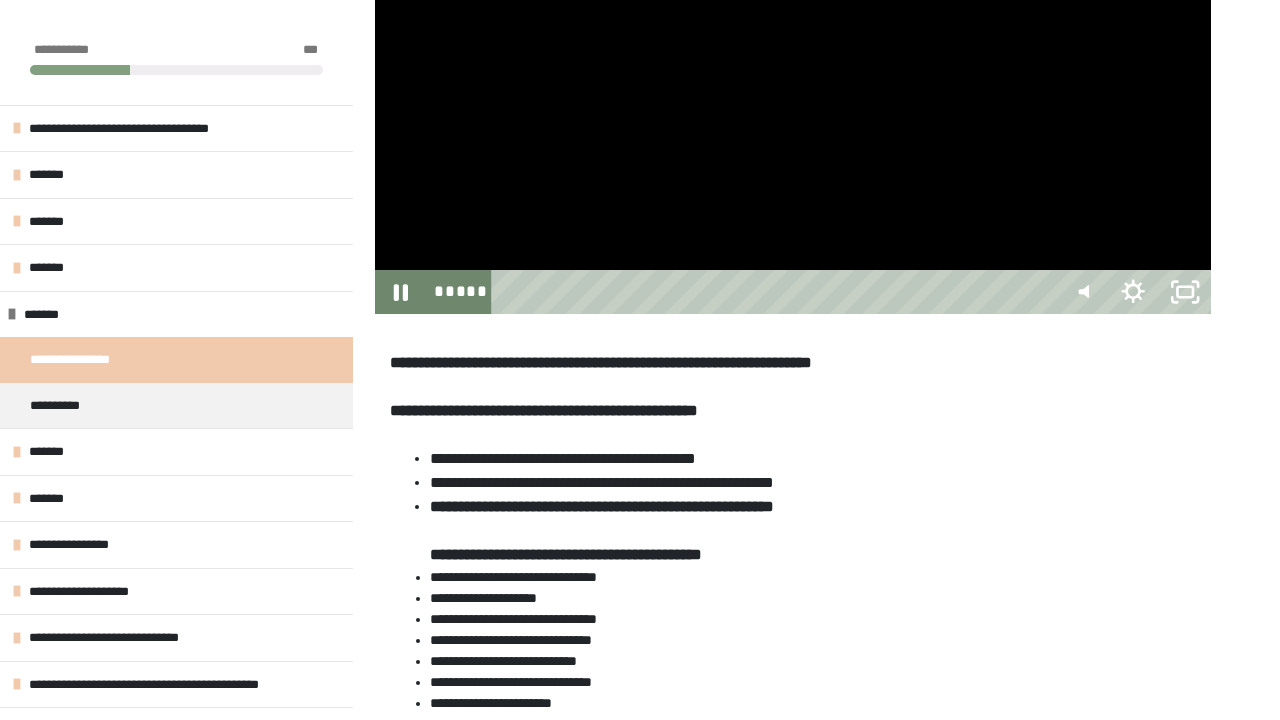 click at bounding box center [375, -156] 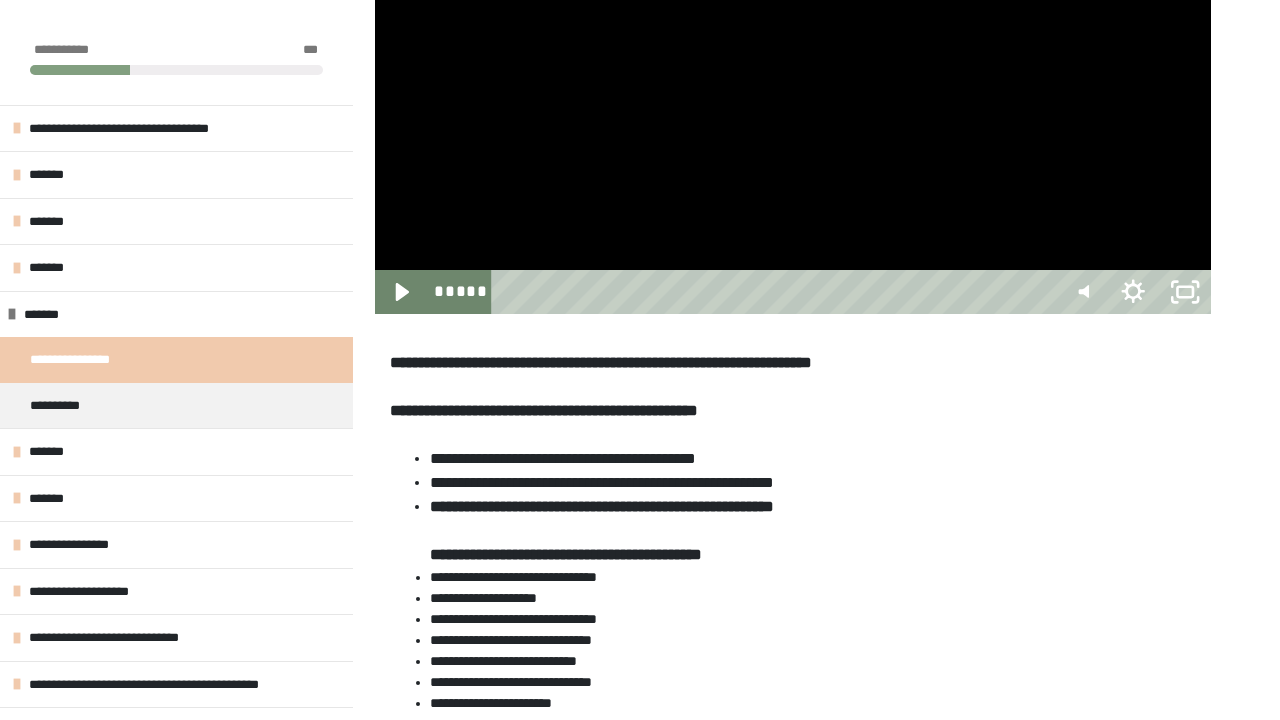 click at bounding box center [375, -156] 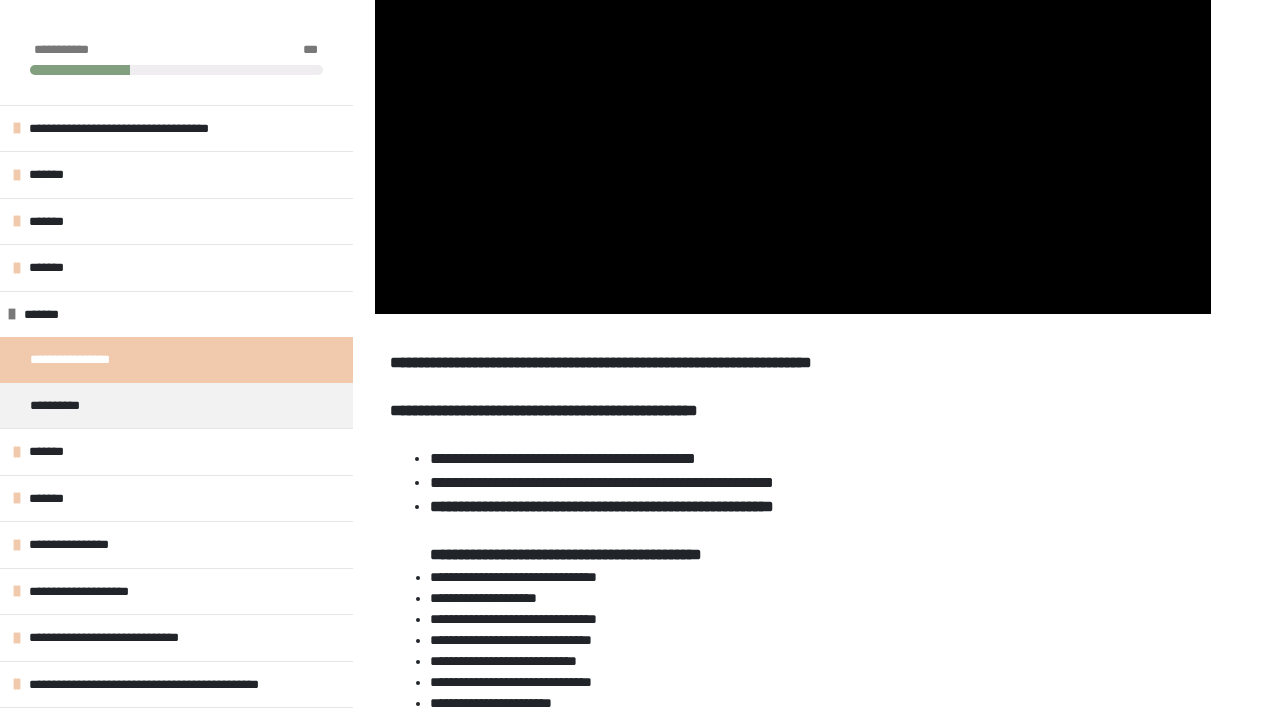 click at bounding box center (375, -156) 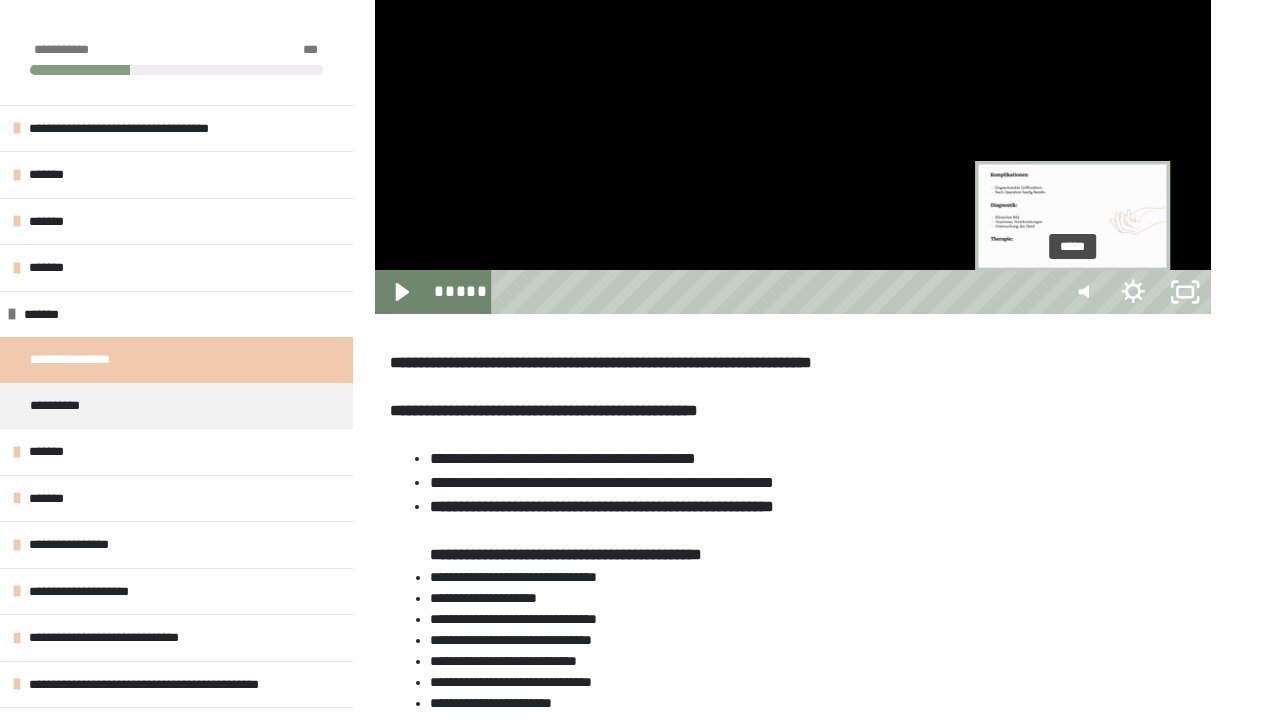 click at bounding box center [1072, 292] 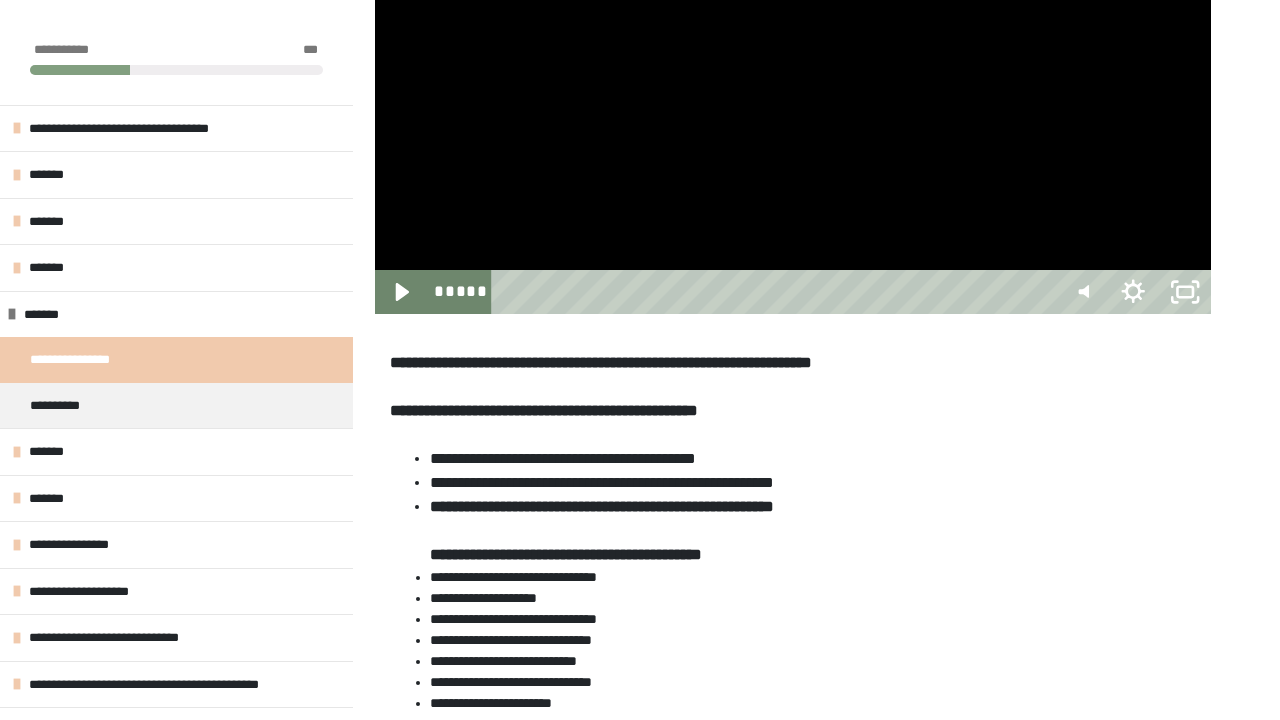 click at bounding box center (793, 79) 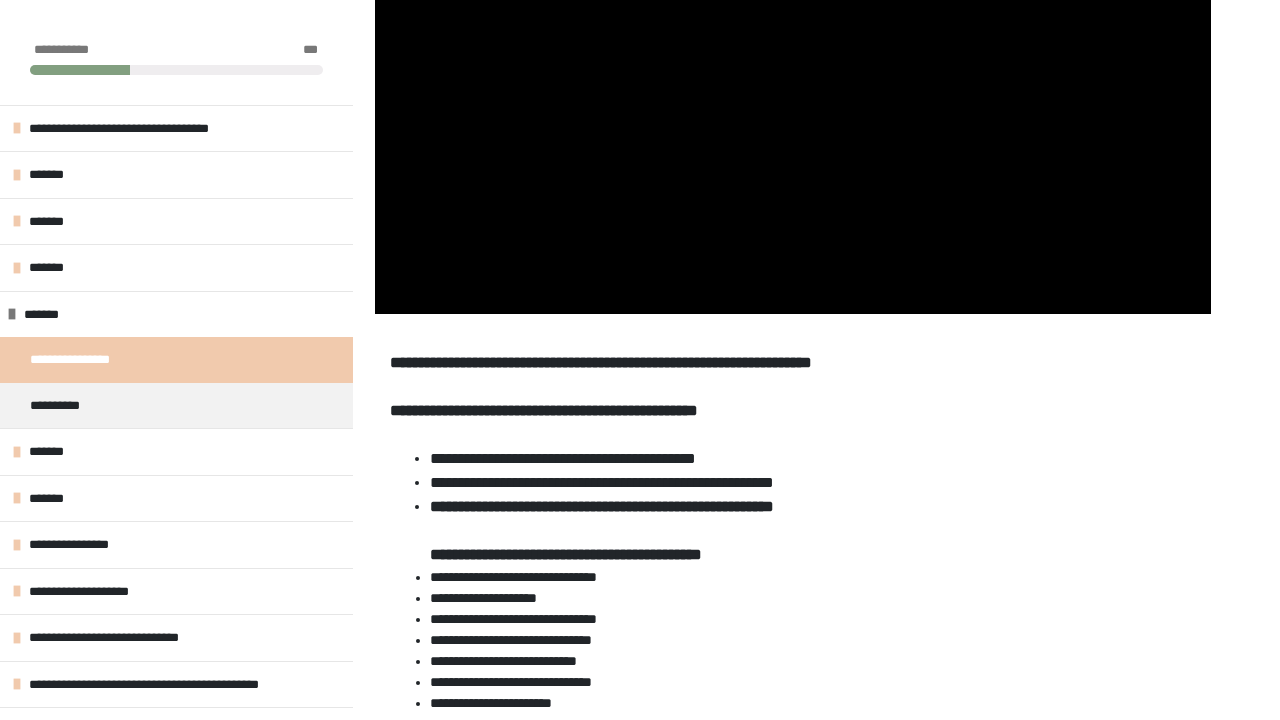 click at bounding box center (375, -156) 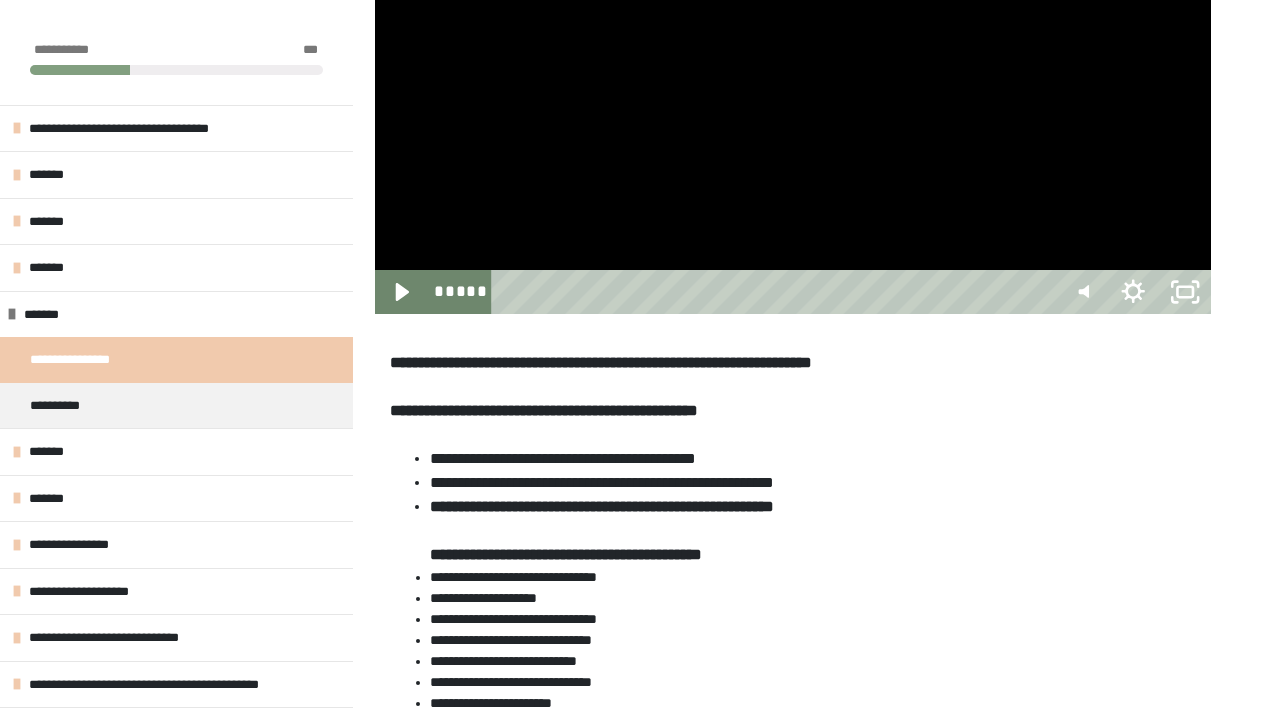 click at bounding box center [375, -156] 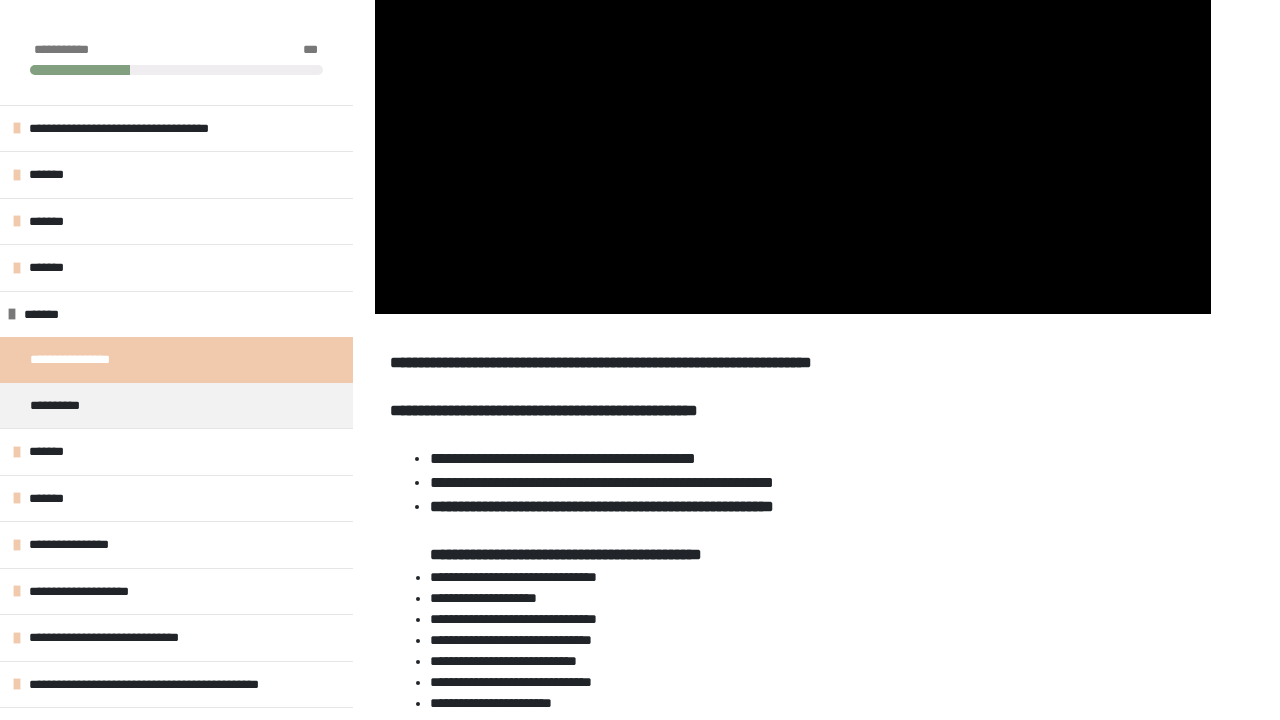 click at bounding box center [375, -156] 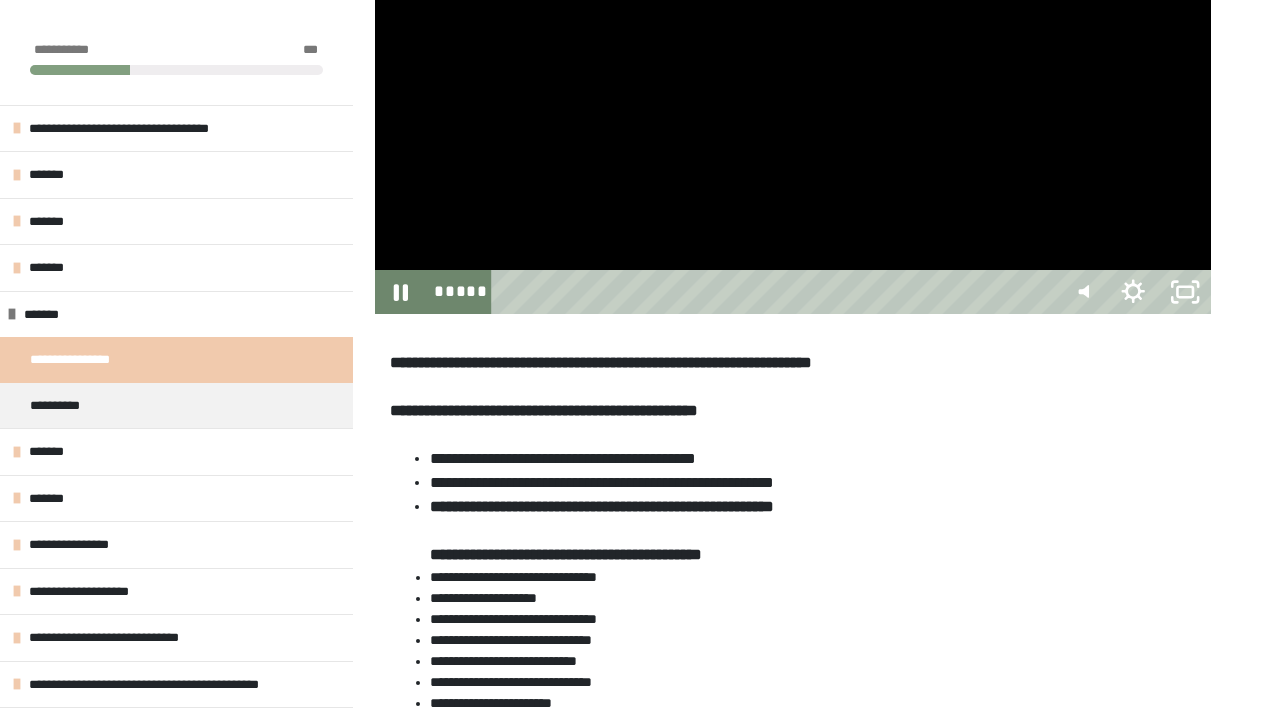 click at bounding box center [375, -156] 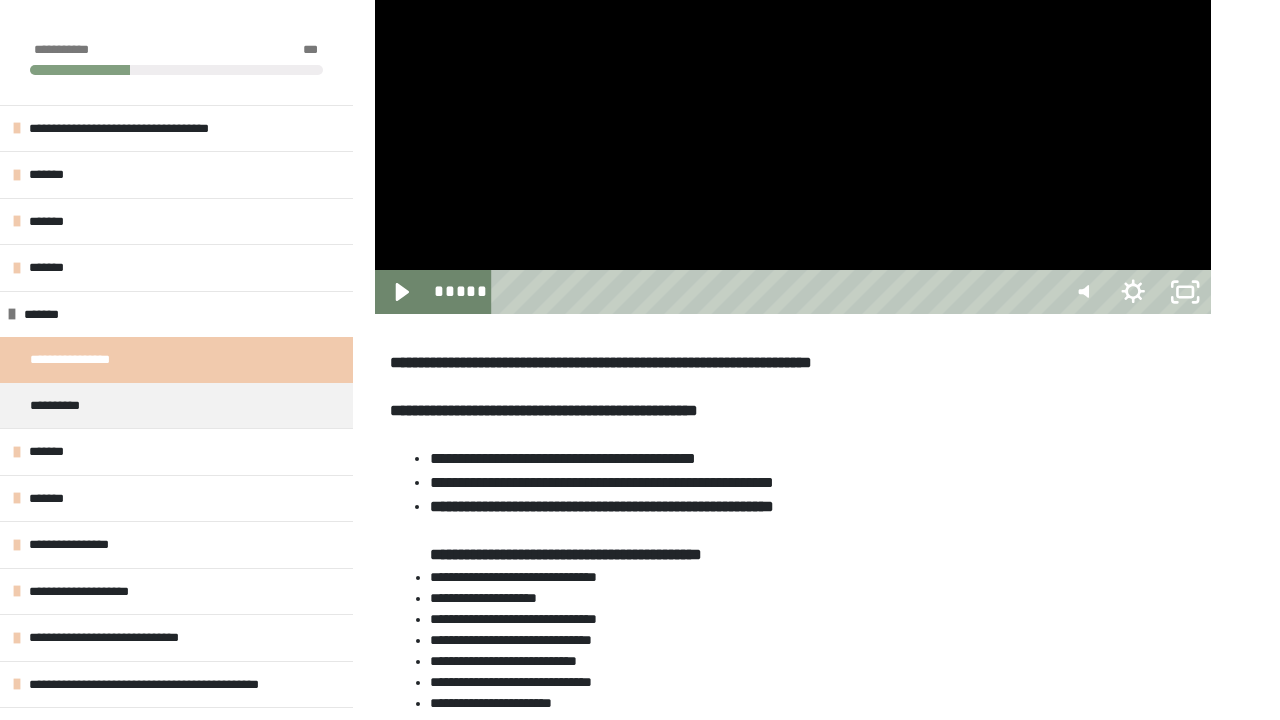 click at bounding box center (375, -156) 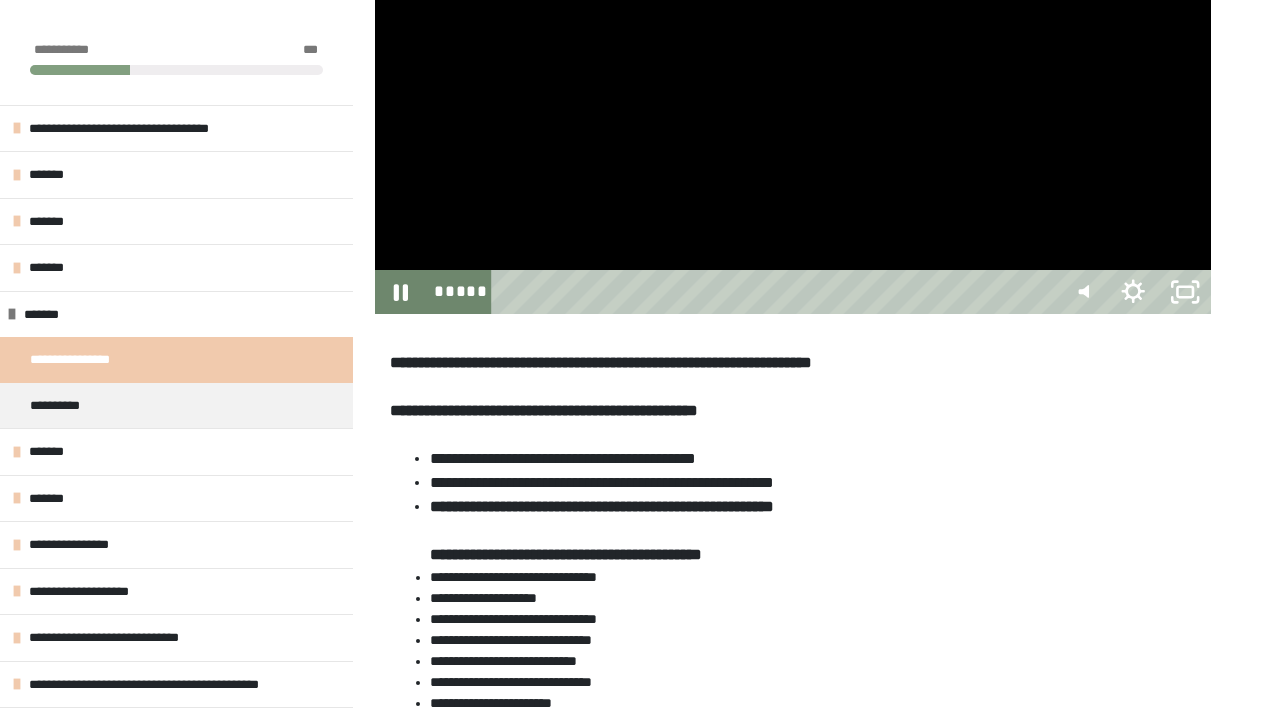 click at bounding box center (793, 79) 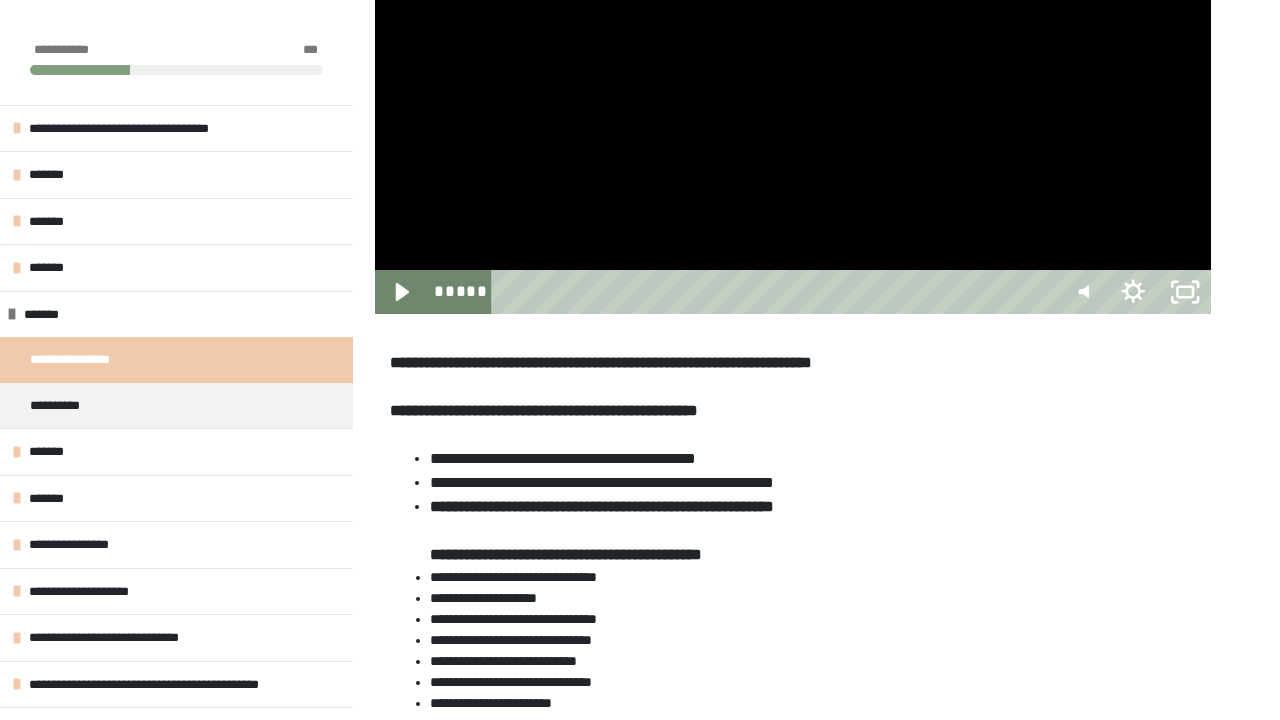 click at bounding box center (375, -156) 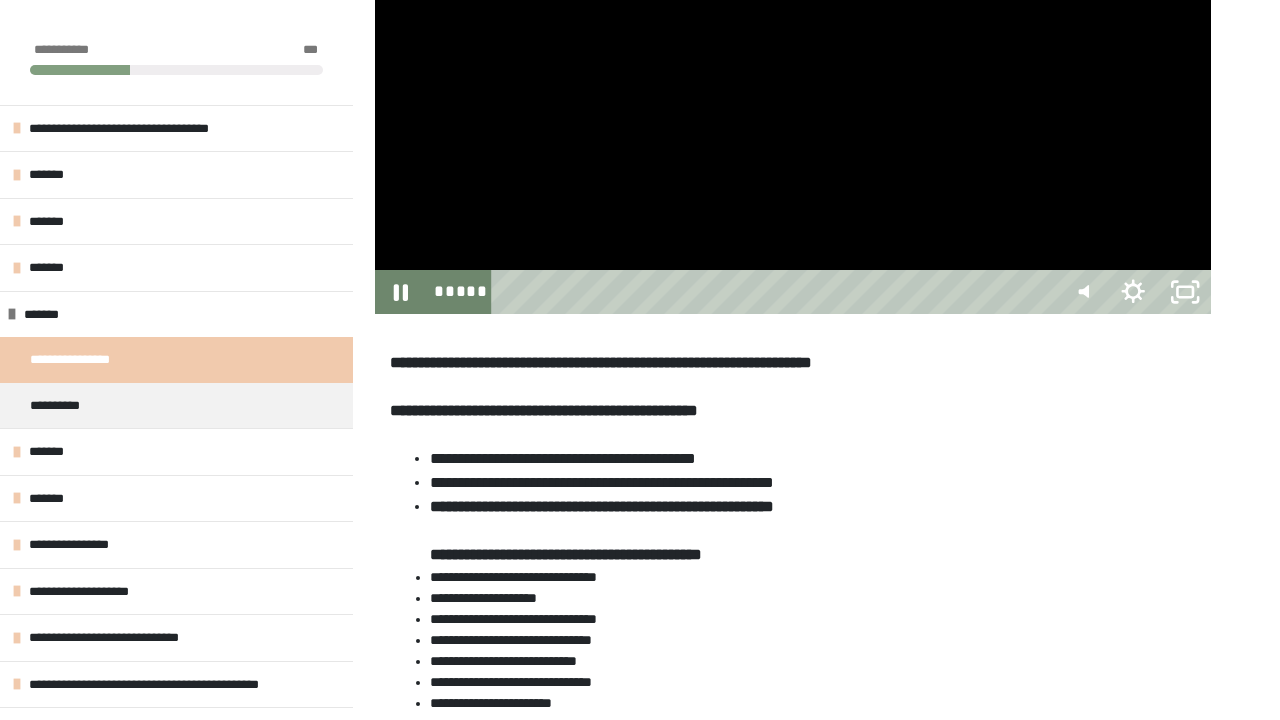 click at bounding box center [793, 79] 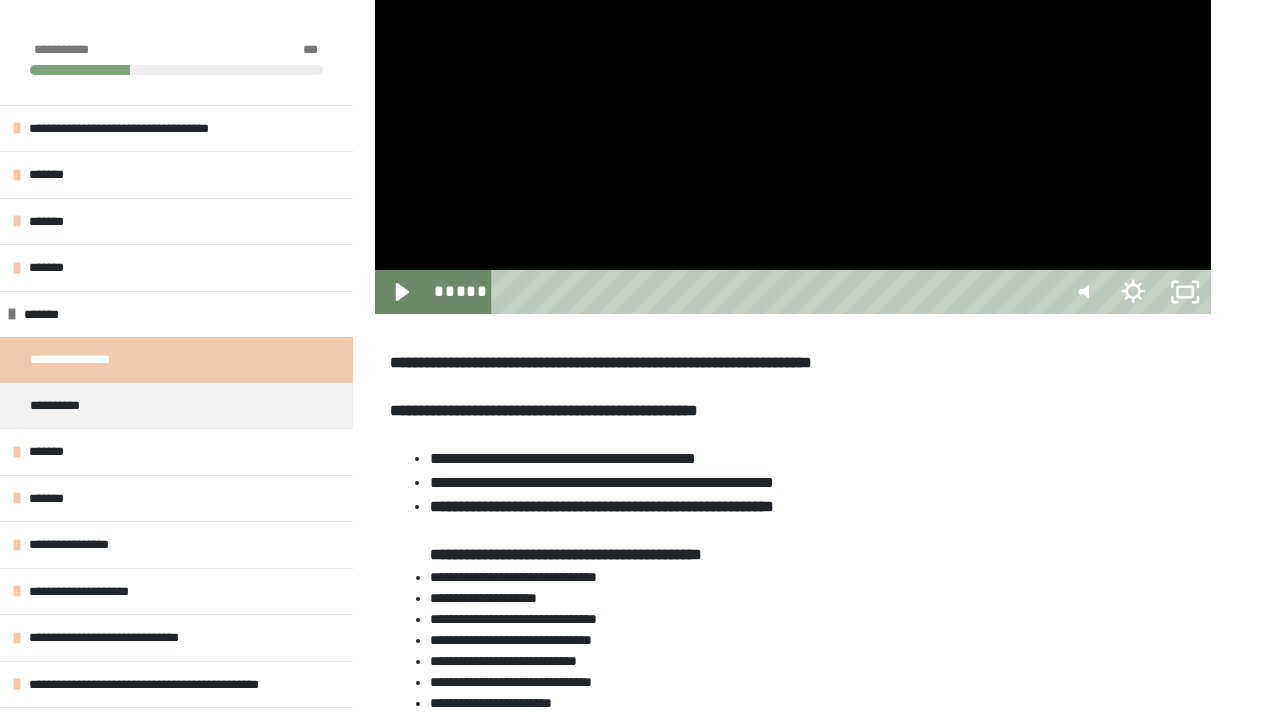 click at bounding box center [375, -156] 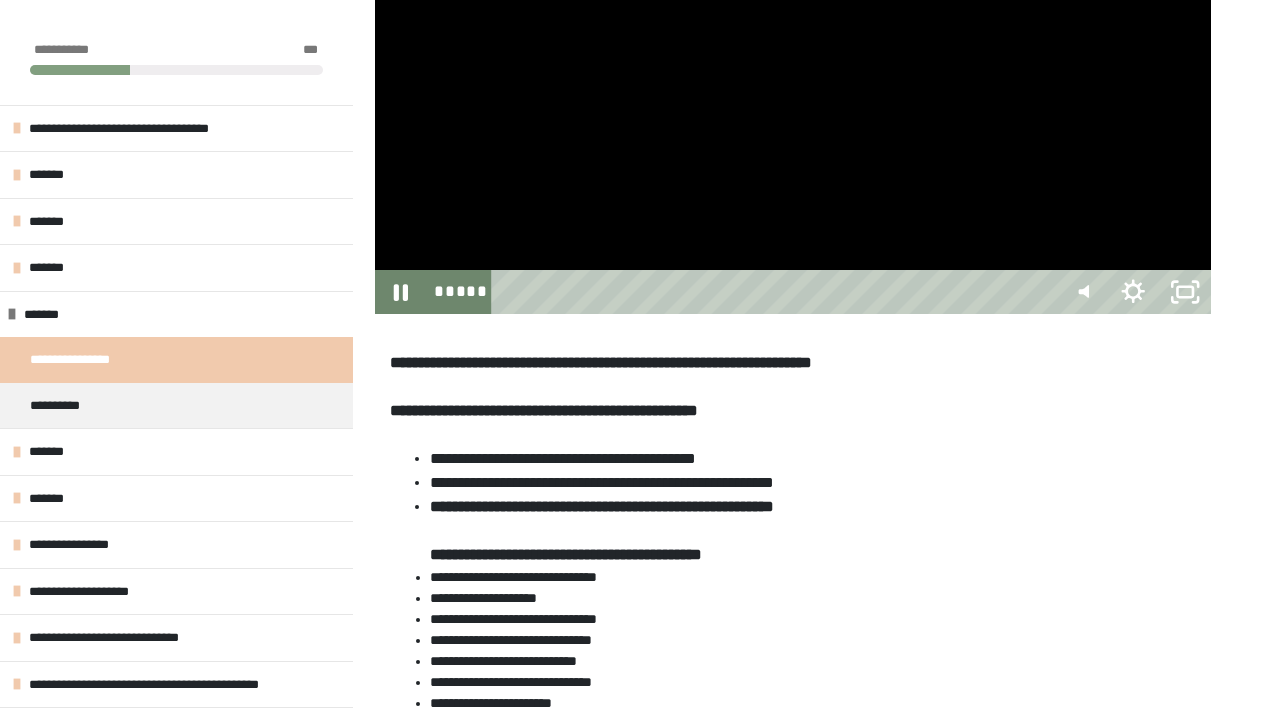 click at bounding box center (793, 79) 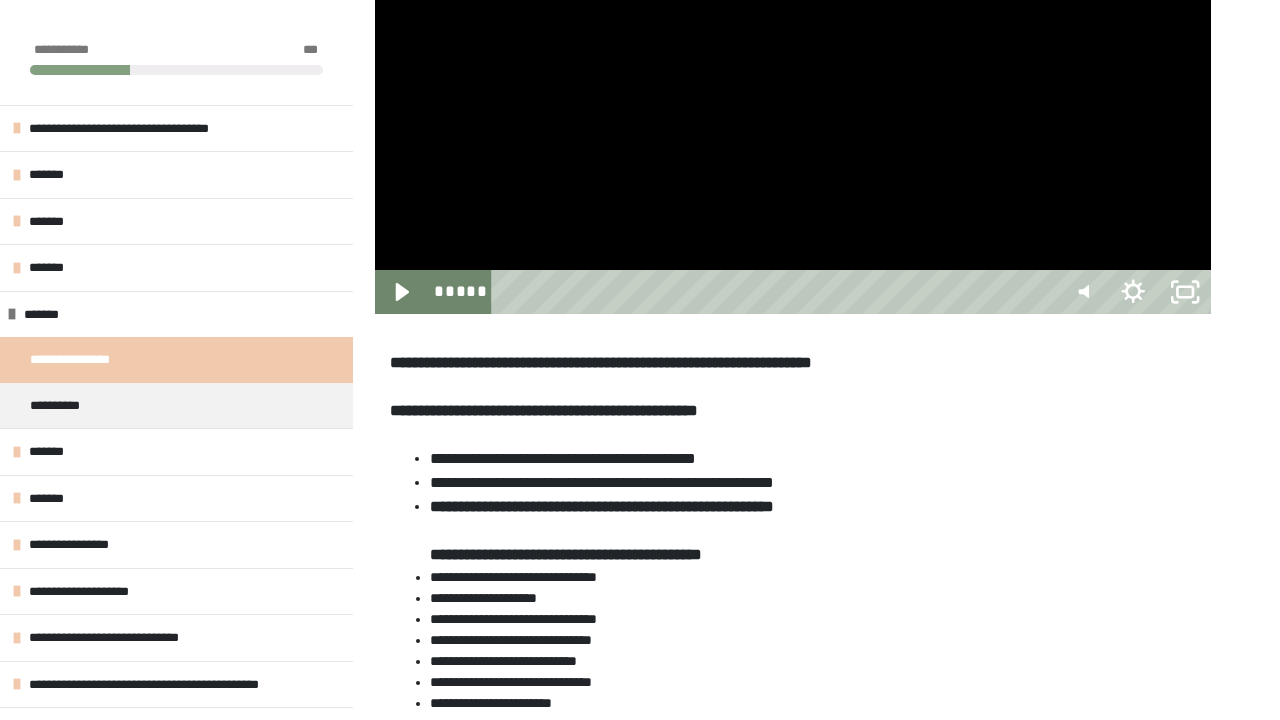 click at bounding box center (375, -156) 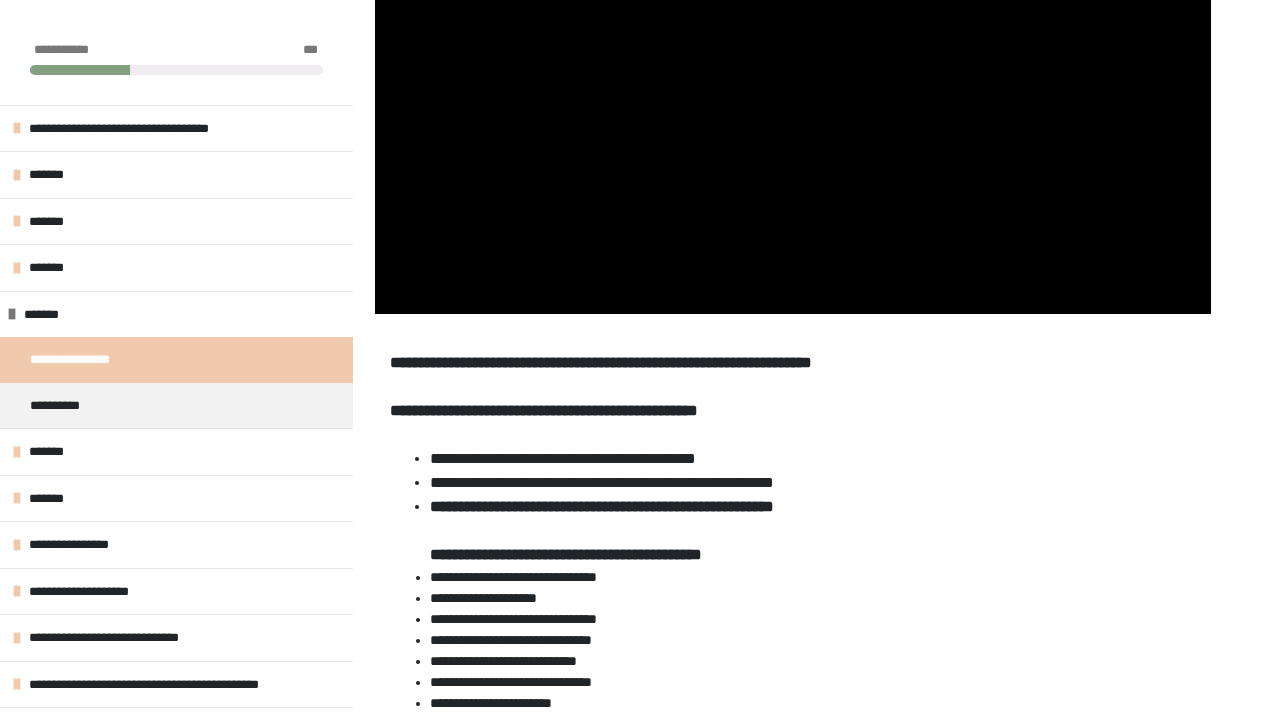 click at bounding box center (375, -156) 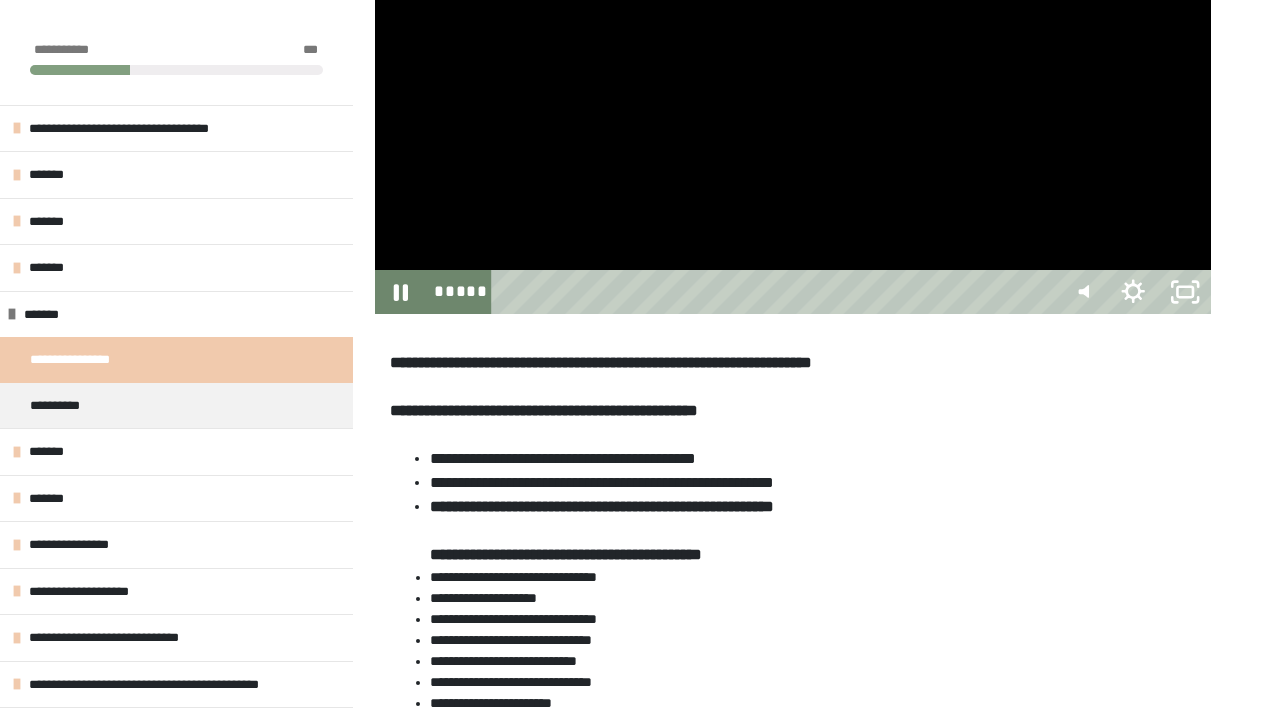 click at bounding box center (793, 79) 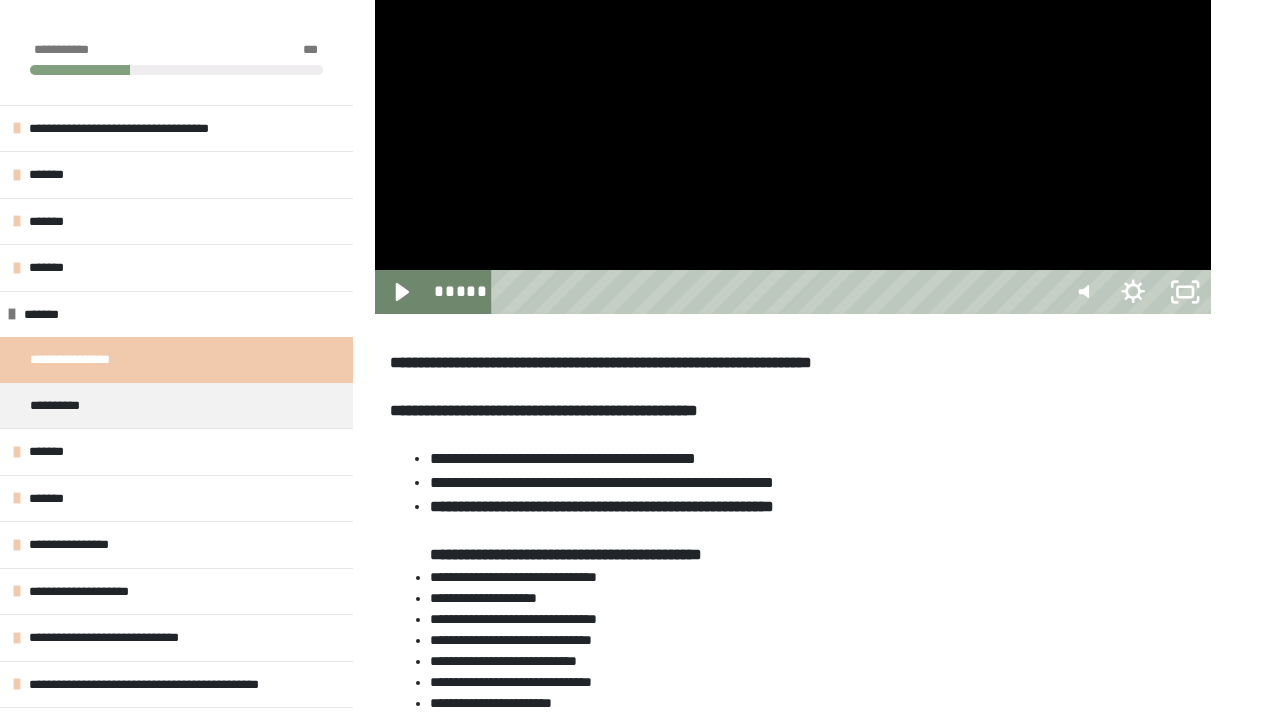 click at bounding box center [375, -156] 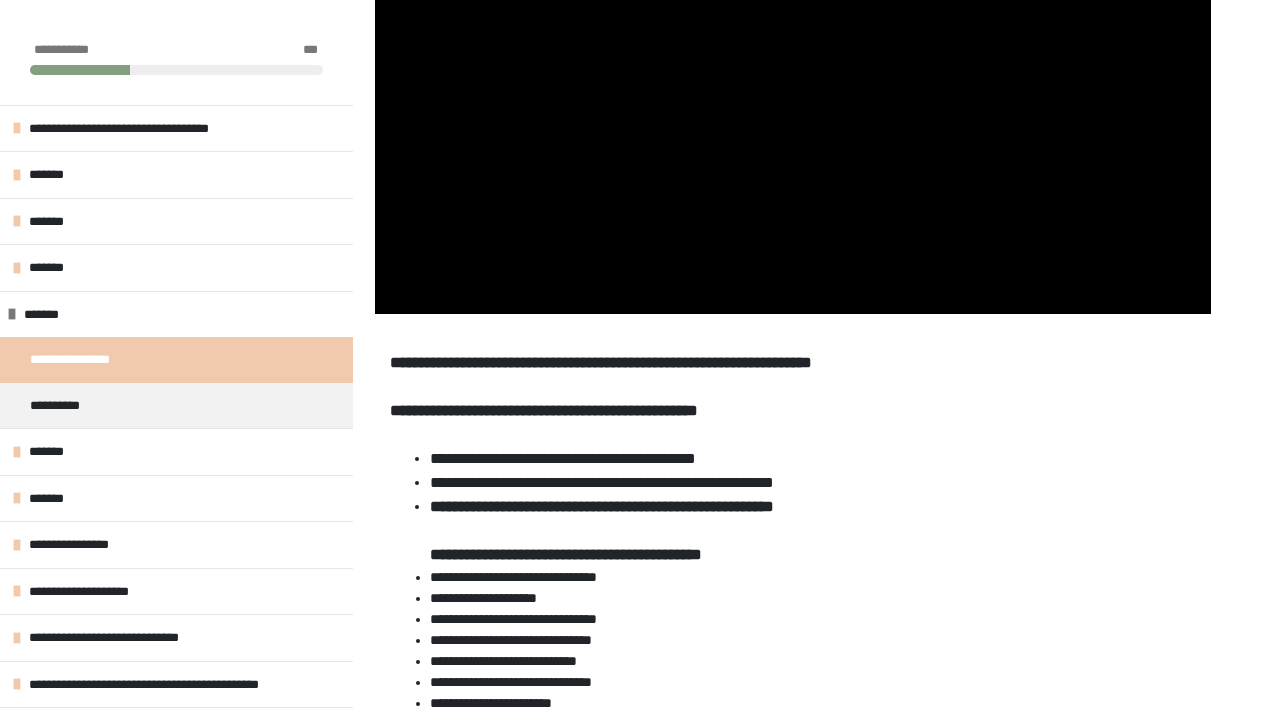 click at bounding box center [375, -156] 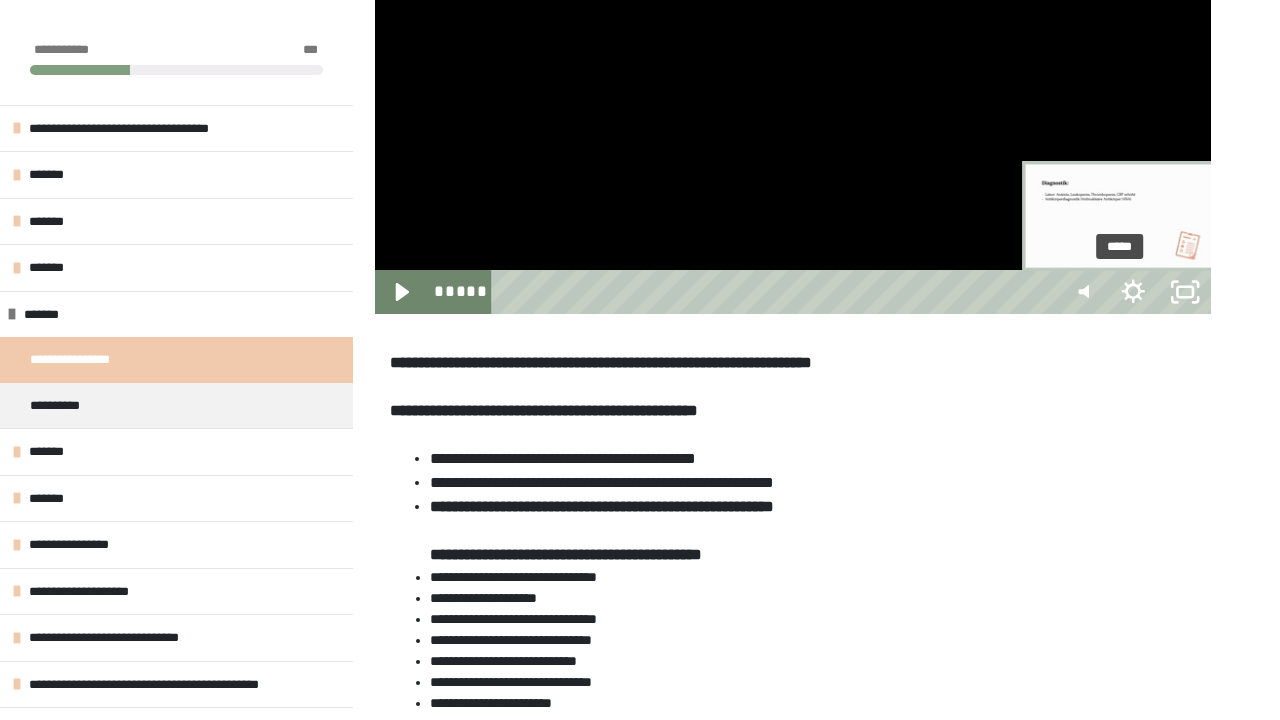 click on "*****" at bounding box center (775, 292) 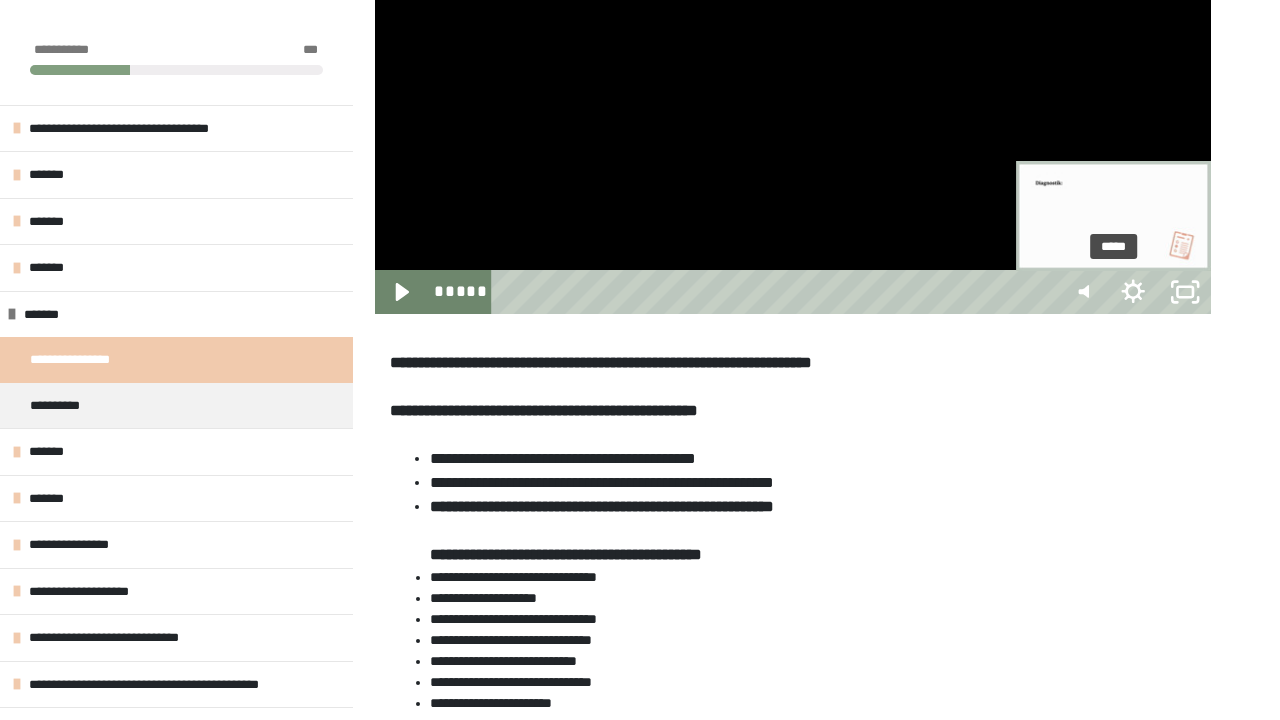 click at bounding box center (1113, 292) 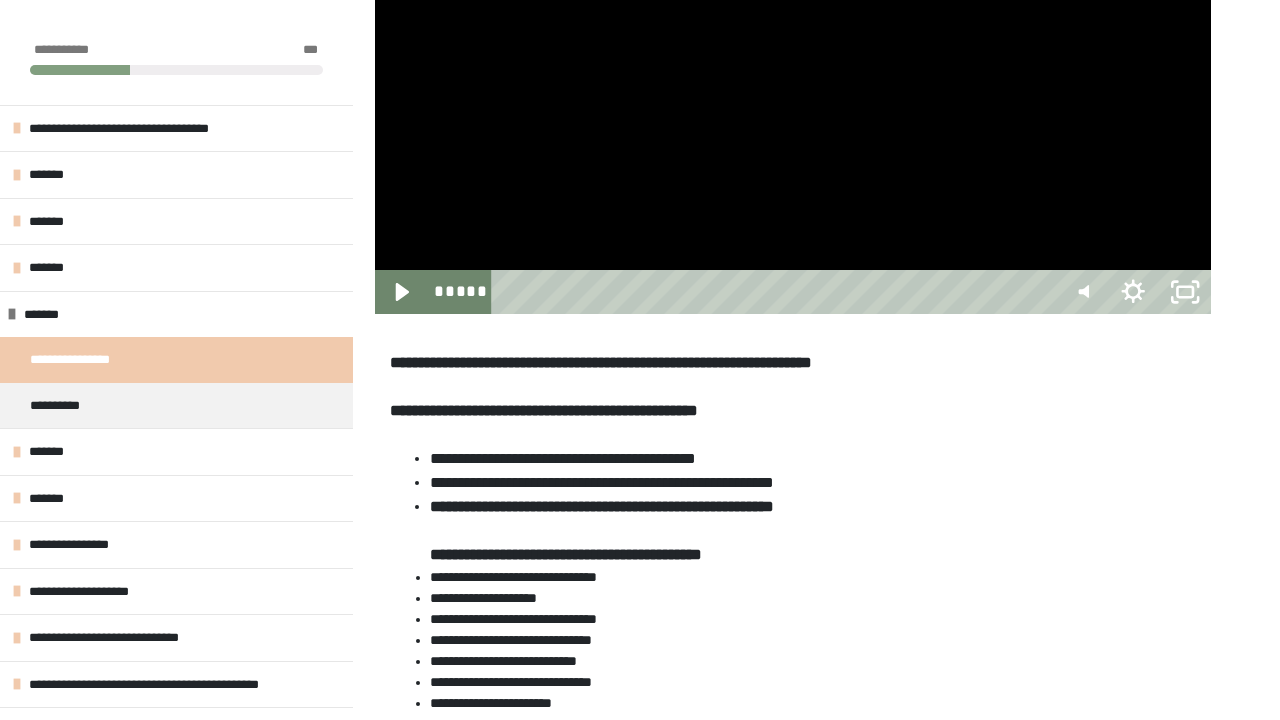 click at bounding box center [793, 79] 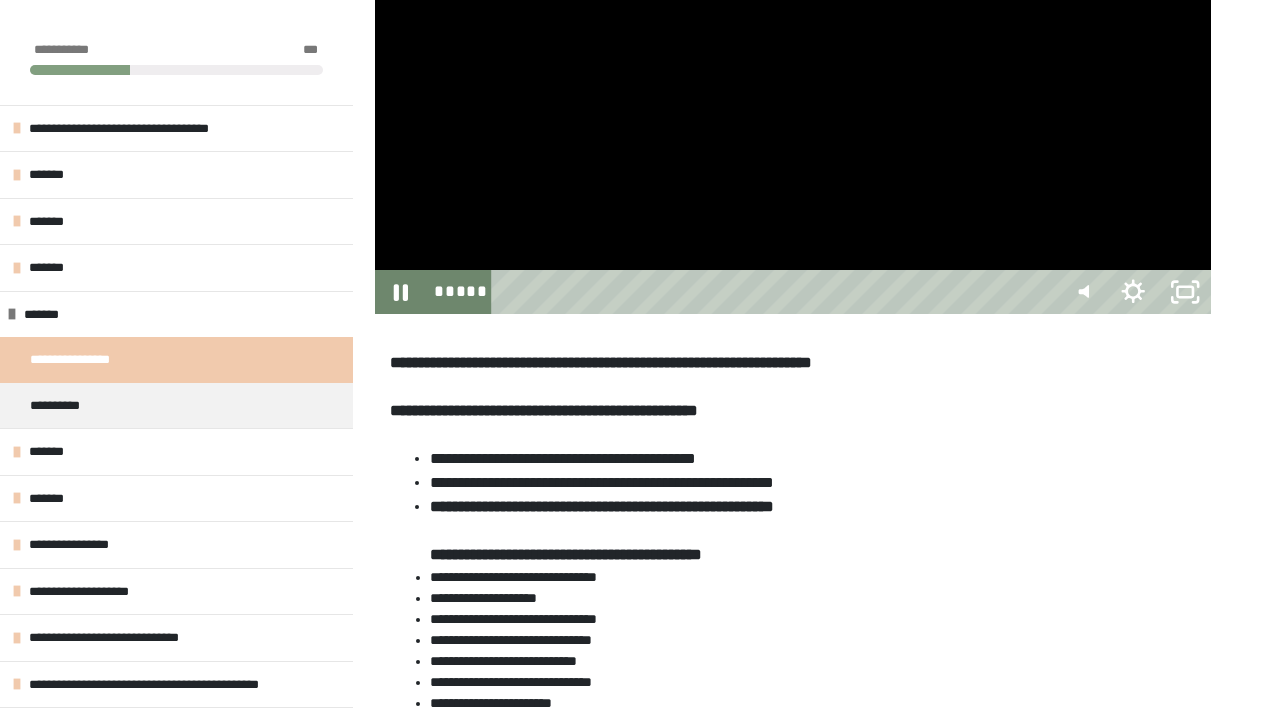 click at bounding box center (793, 79) 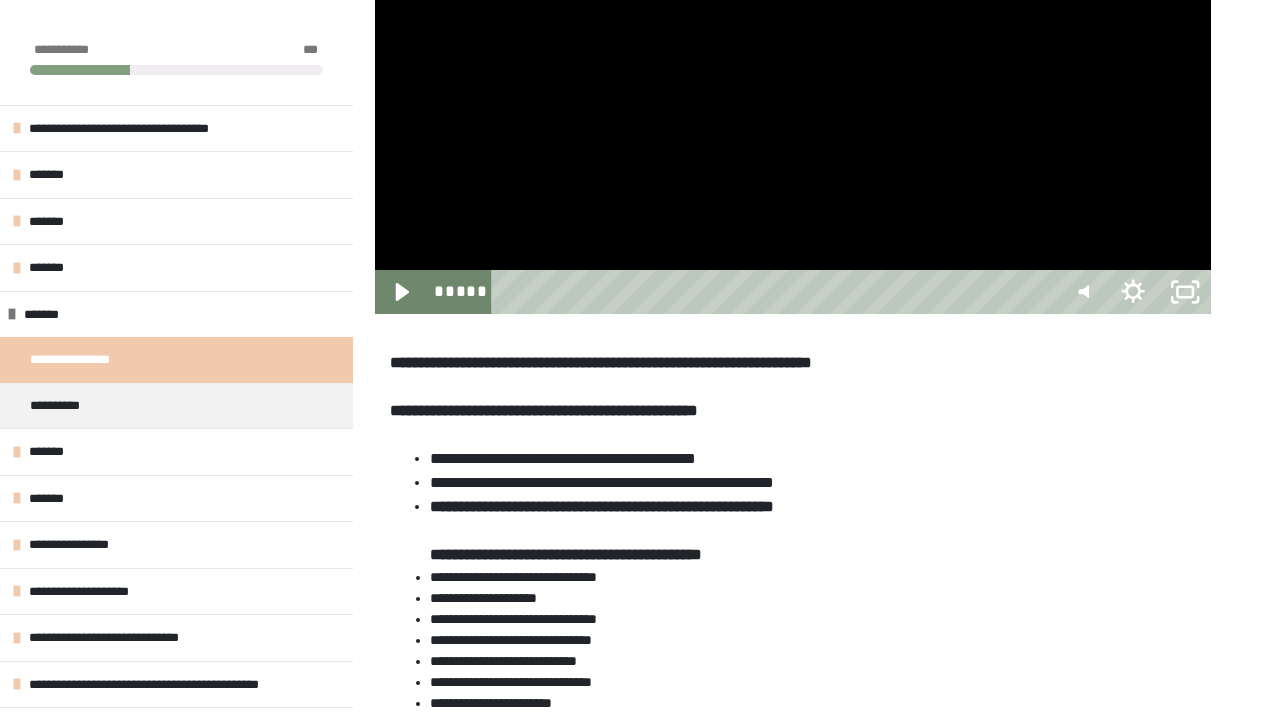 click at bounding box center [375, -156] 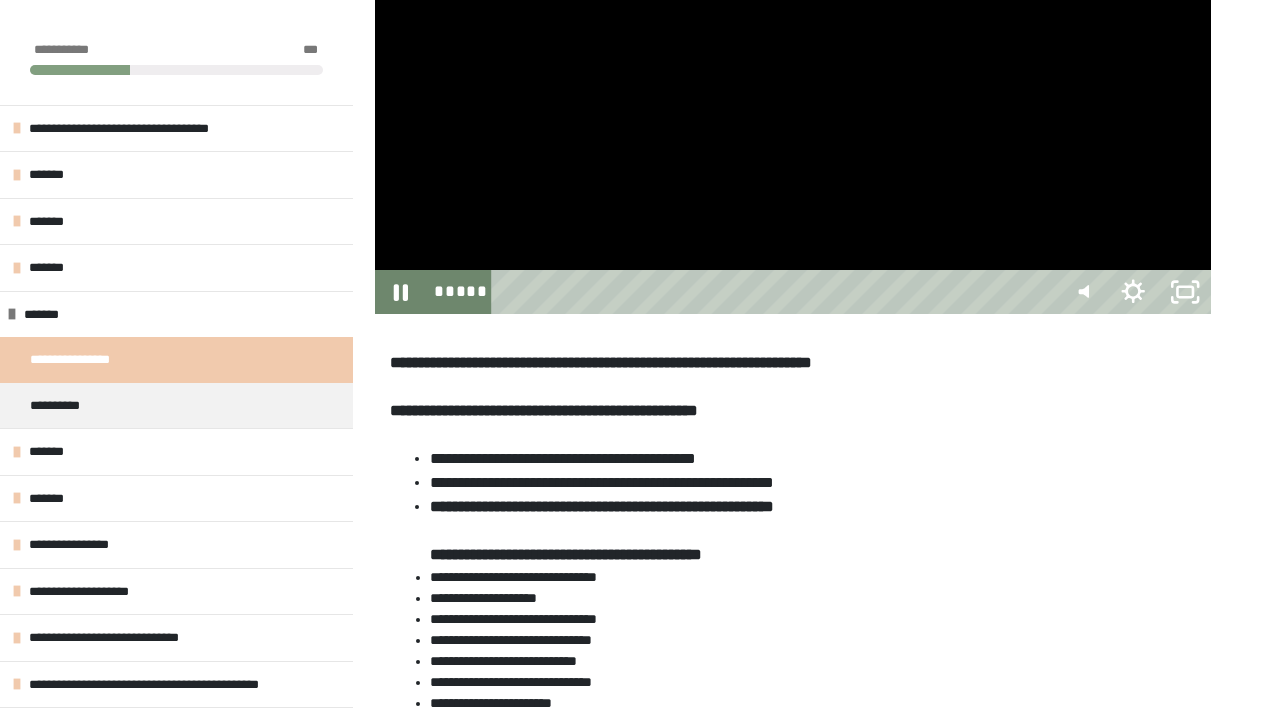 click at bounding box center [375, -156] 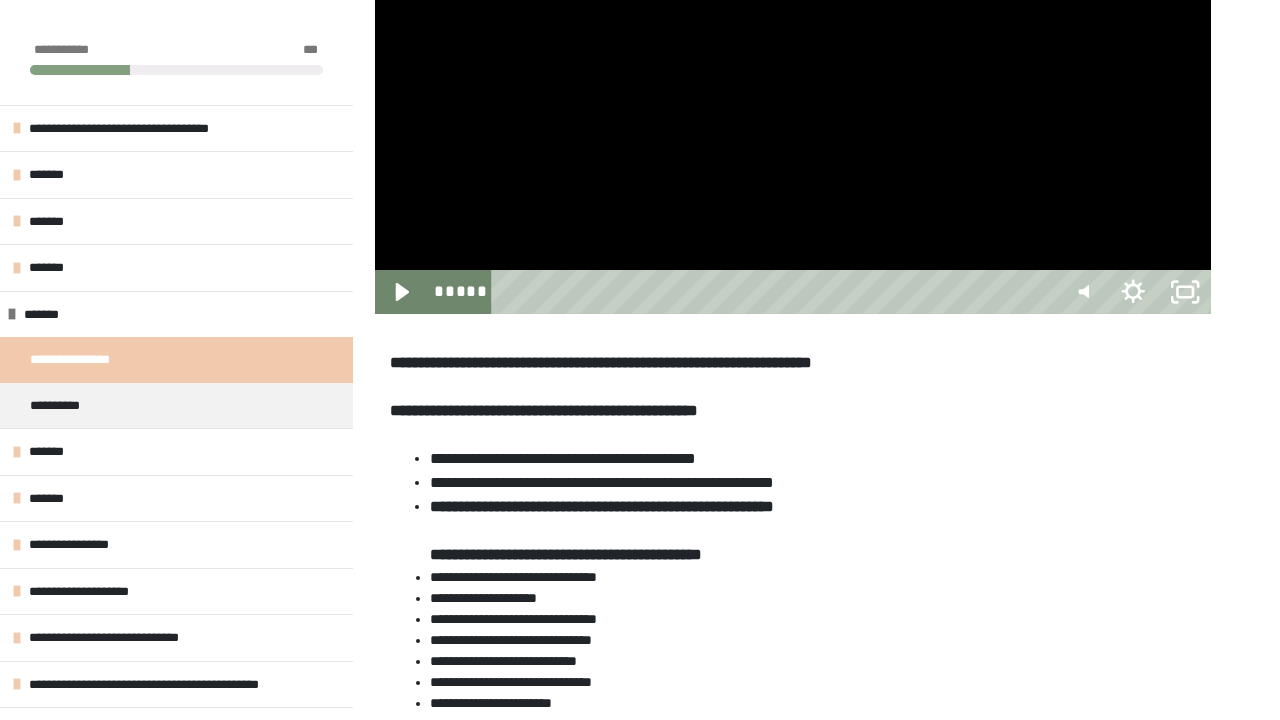 click at bounding box center [375, -156] 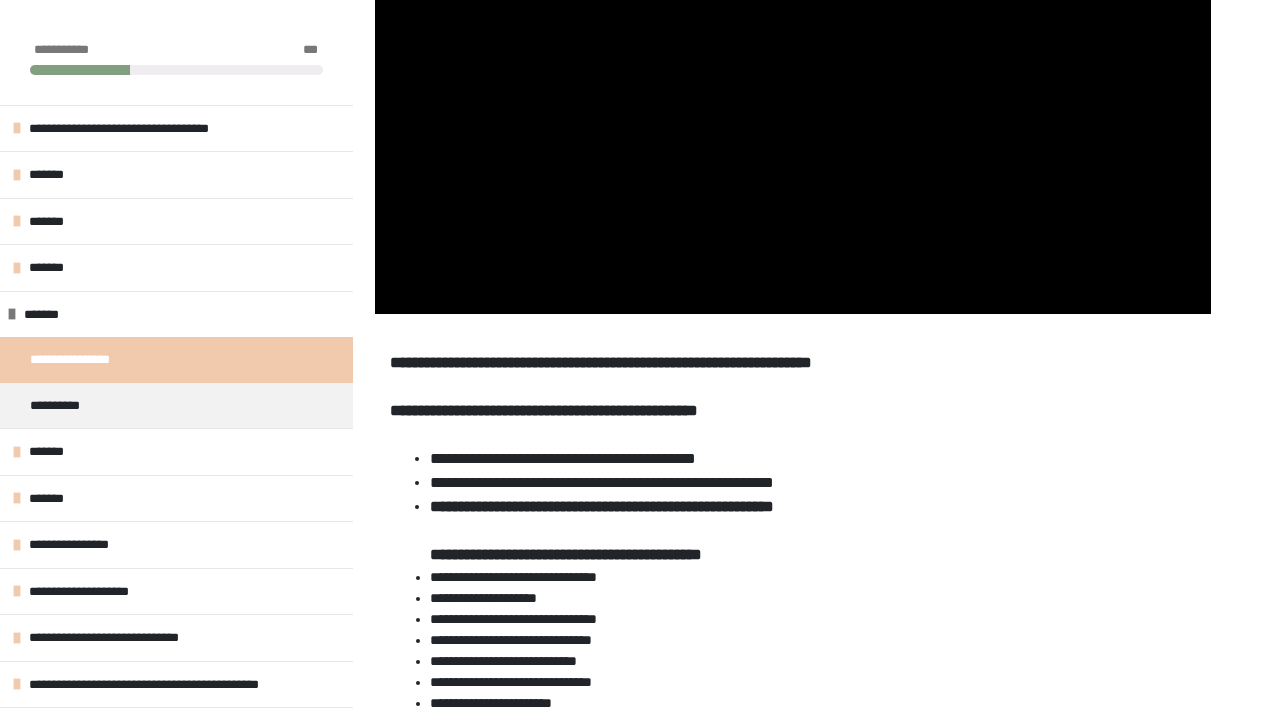 click at bounding box center (375, -156) 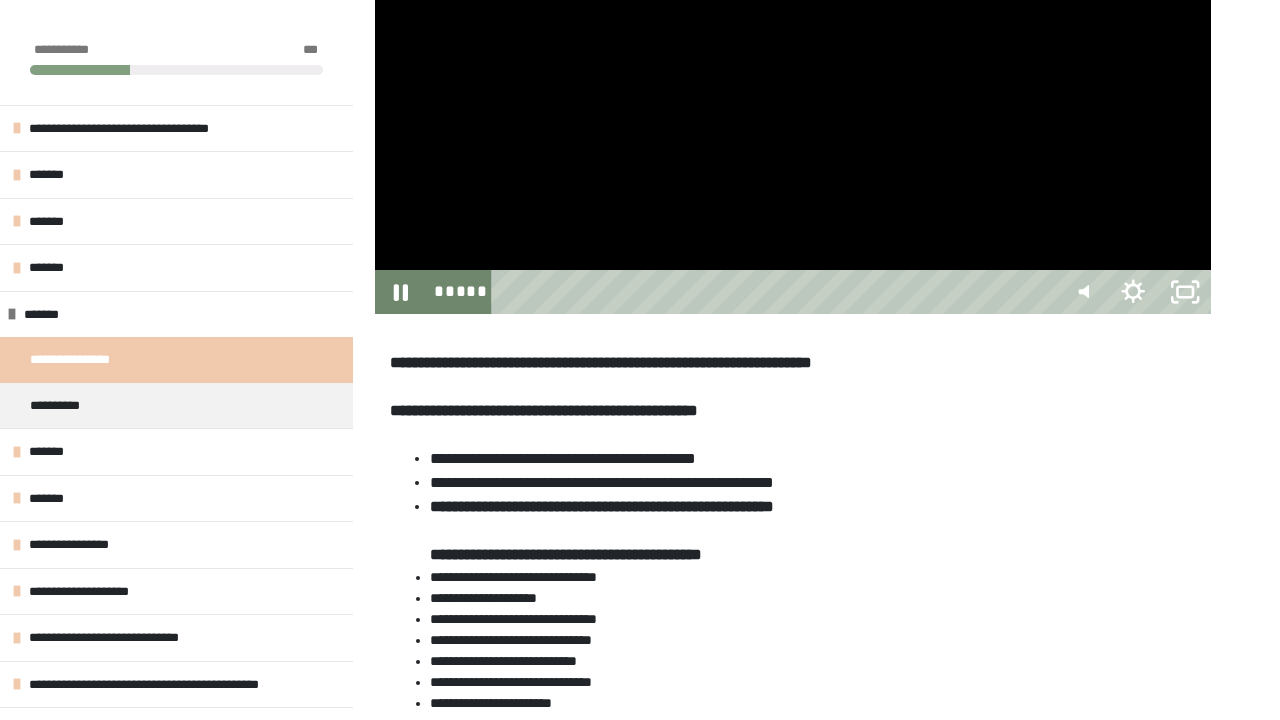 click at bounding box center (793, 79) 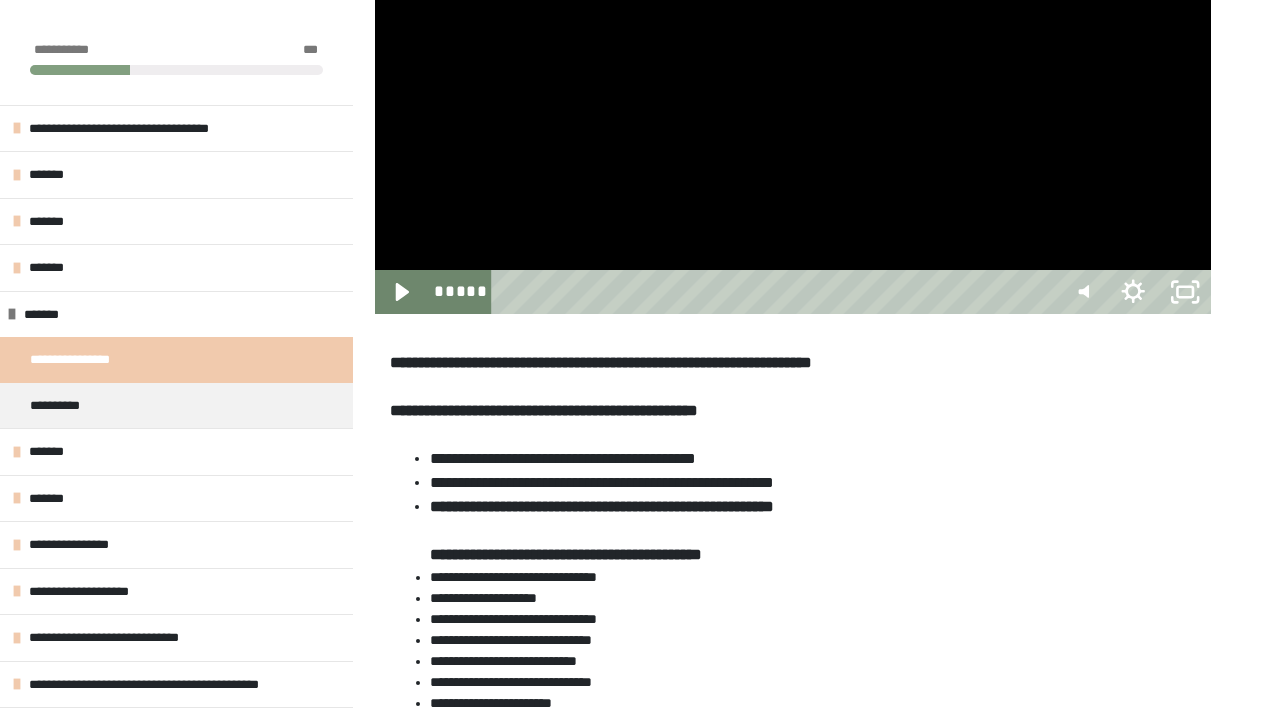 click at bounding box center (375, -156) 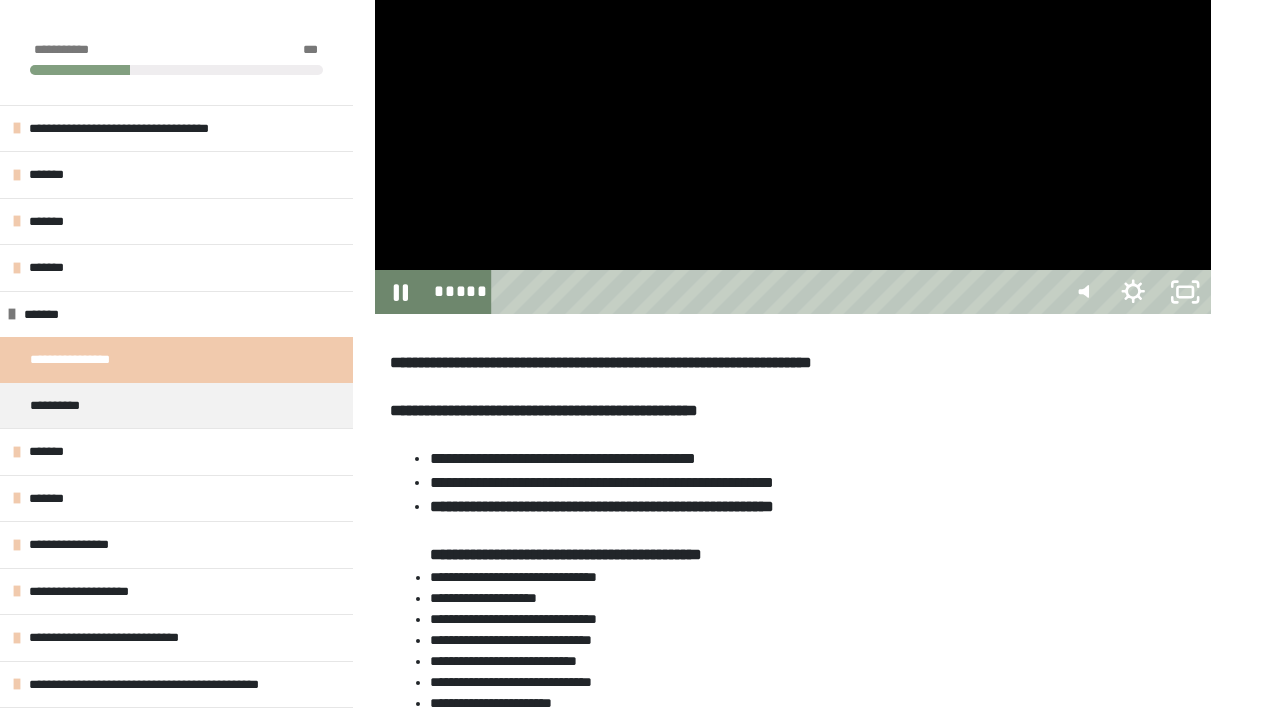 click at bounding box center [375, -156] 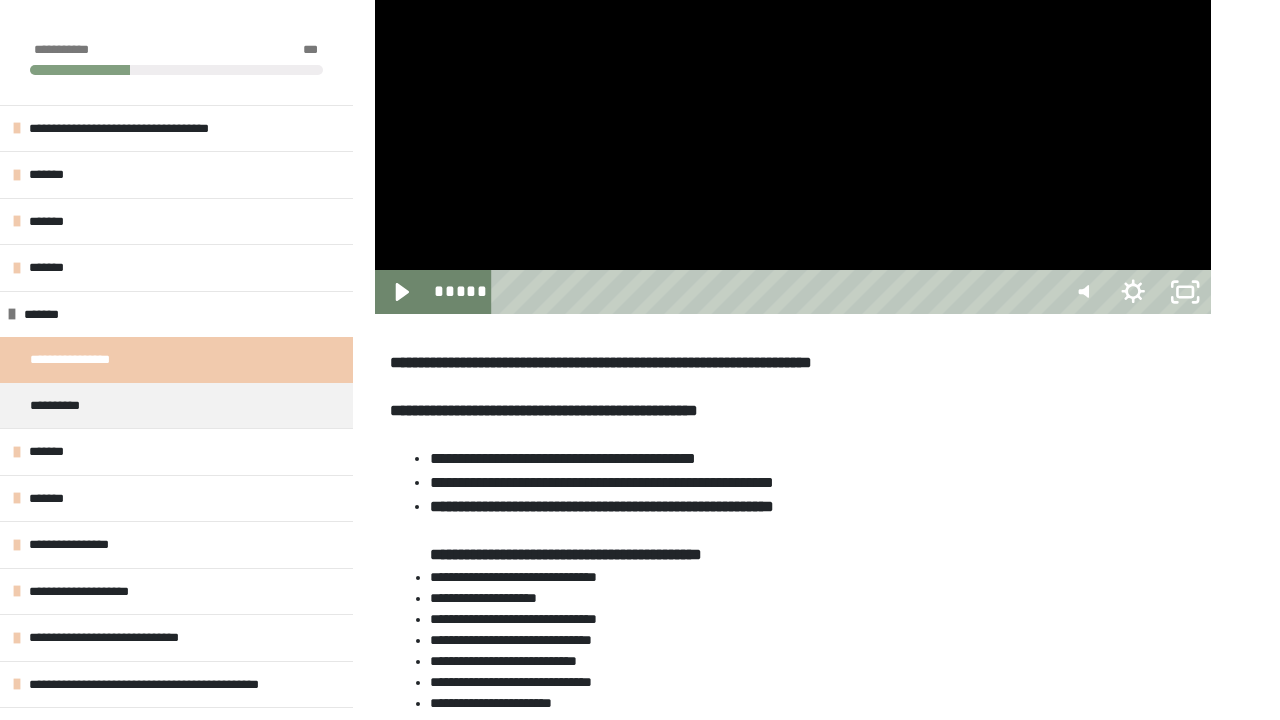 click at bounding box center [375, -156] 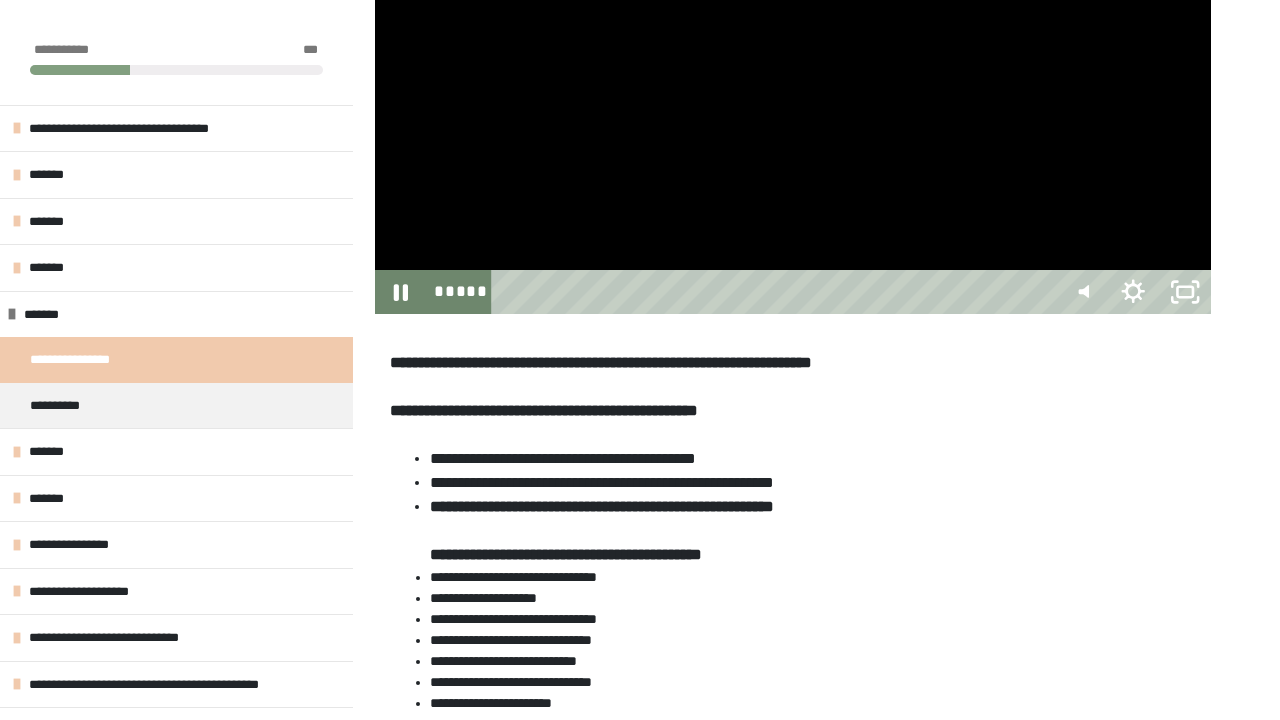 click at bounding box center [793, 79] 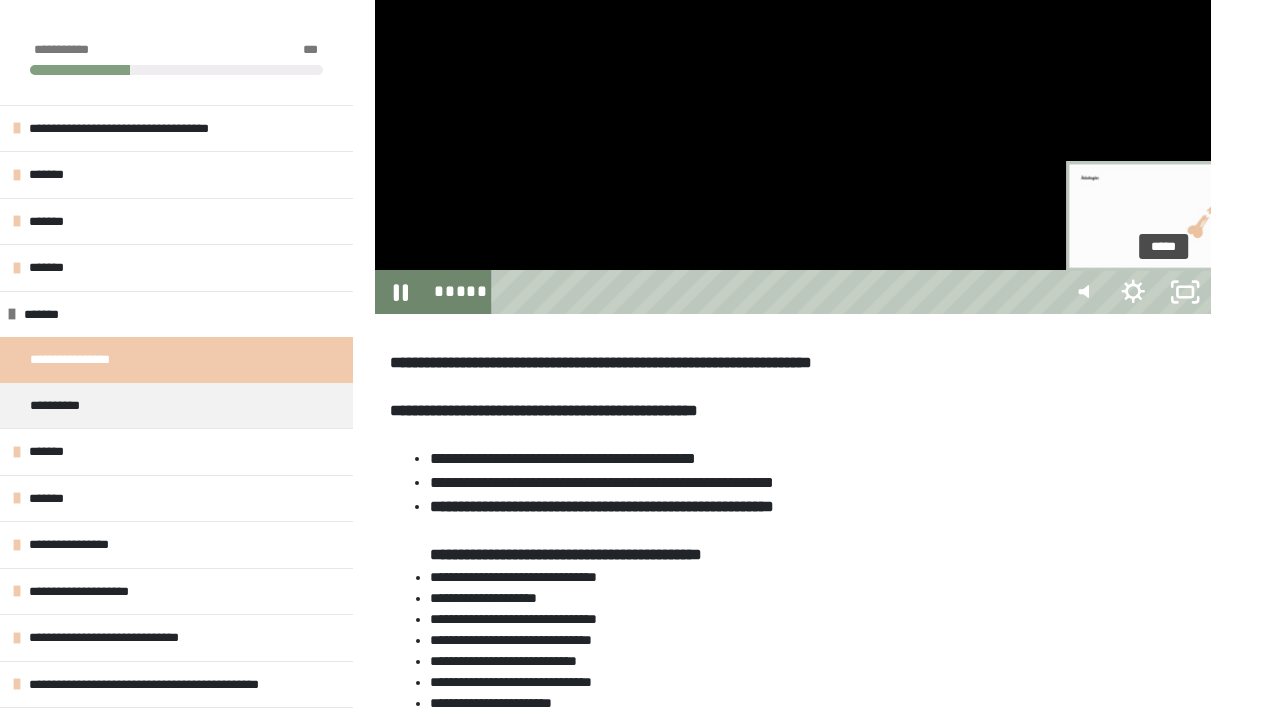 click at bounding box center (1164, 292) 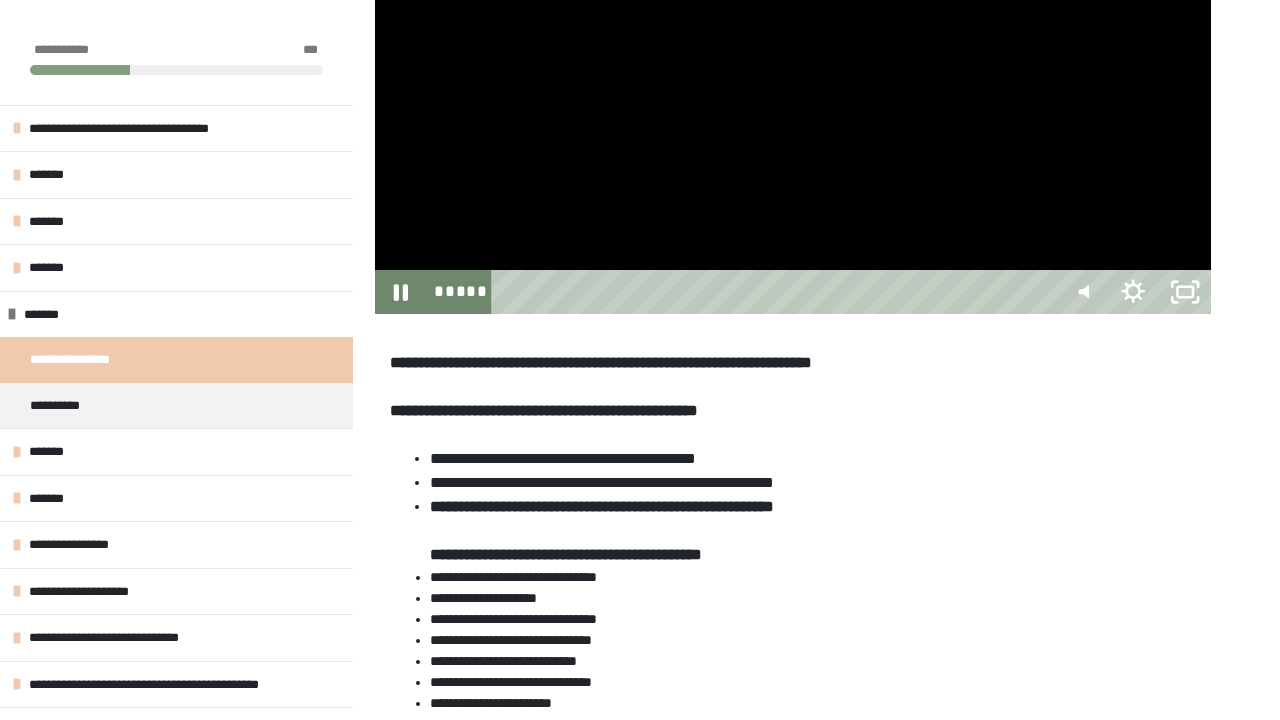 click at bounding box center (793, 79) 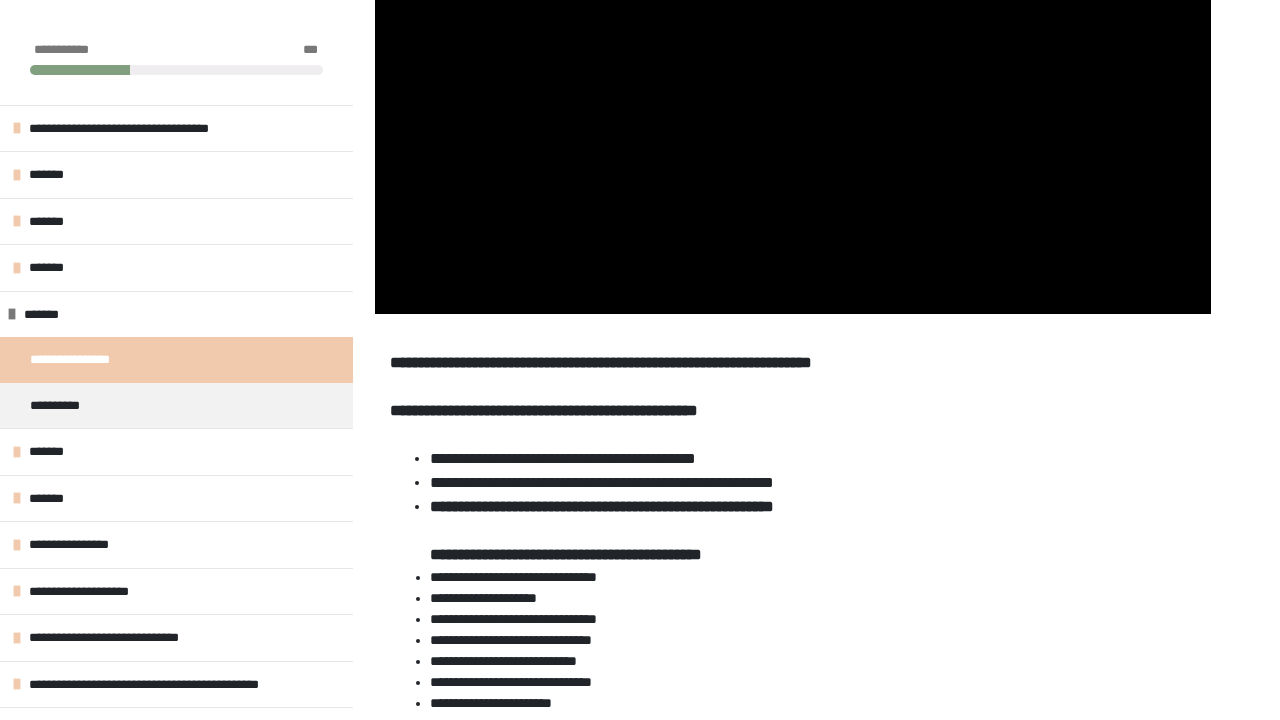 click at bounding box center [375, -156] 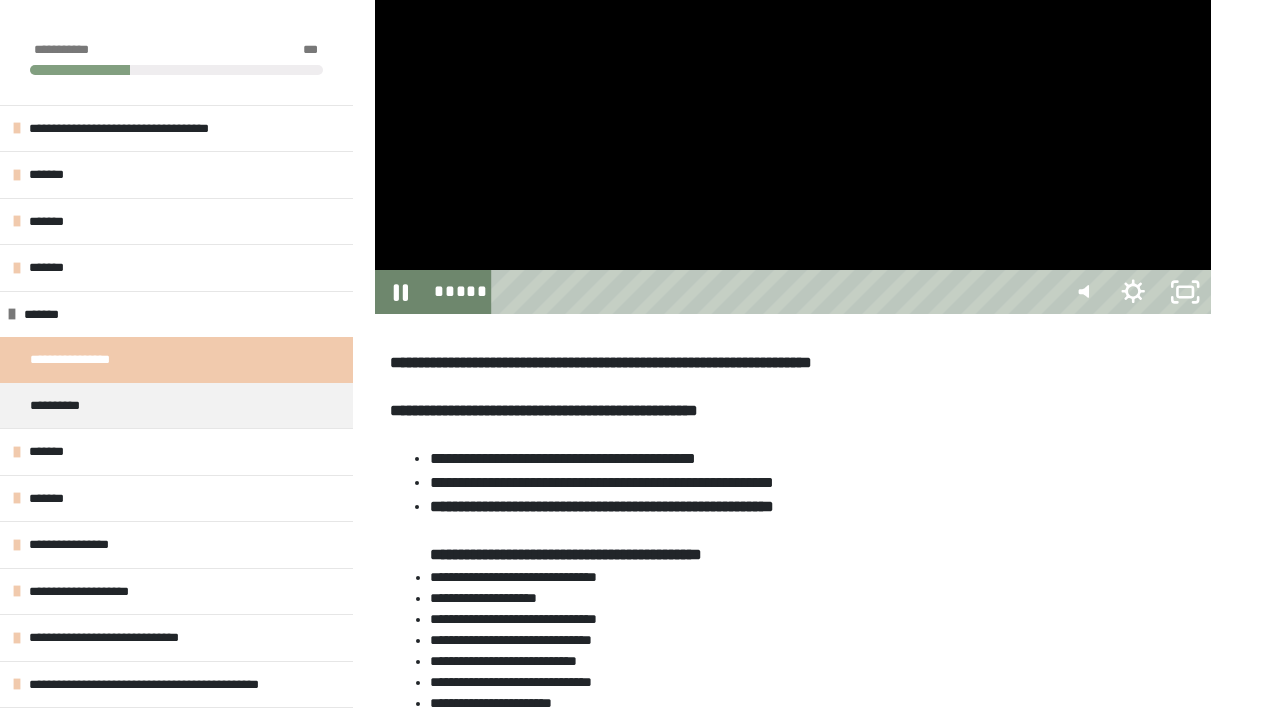 click at bounding box center (793, 79) 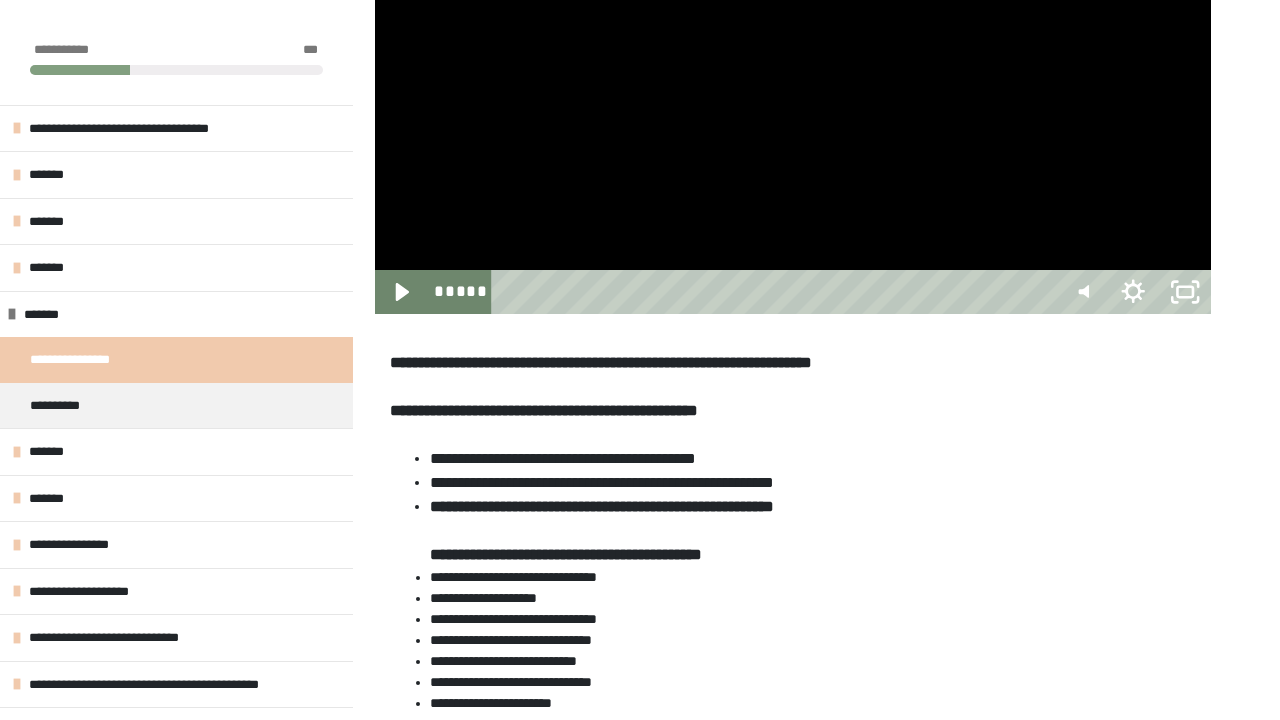 click at bounding box center [375, -156] 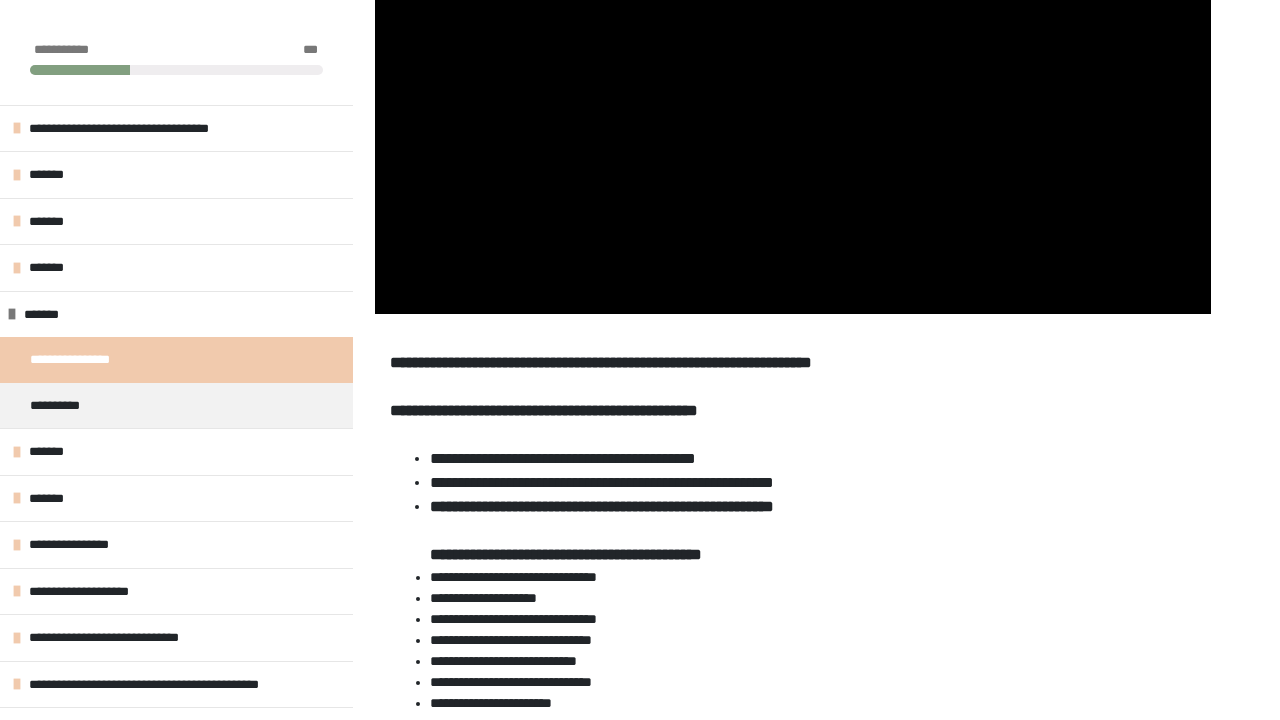click at bounding box center [375, -156] 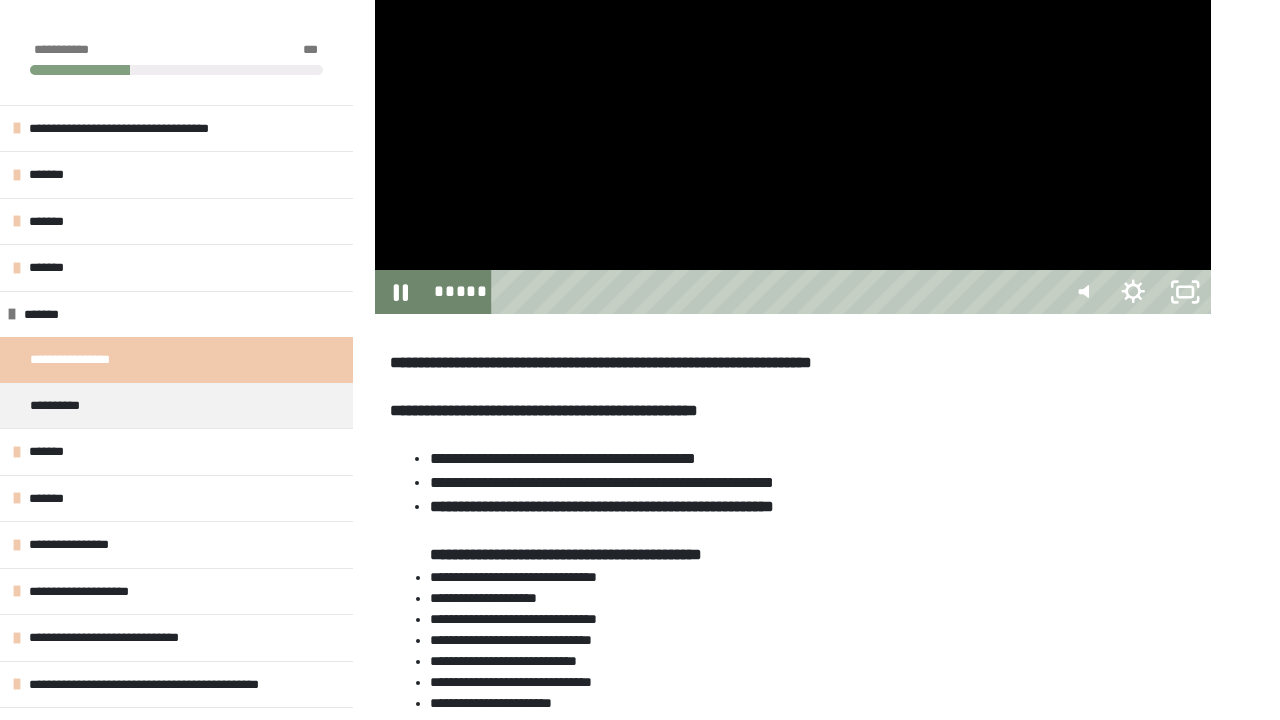 click at bounding box center (793, 79) 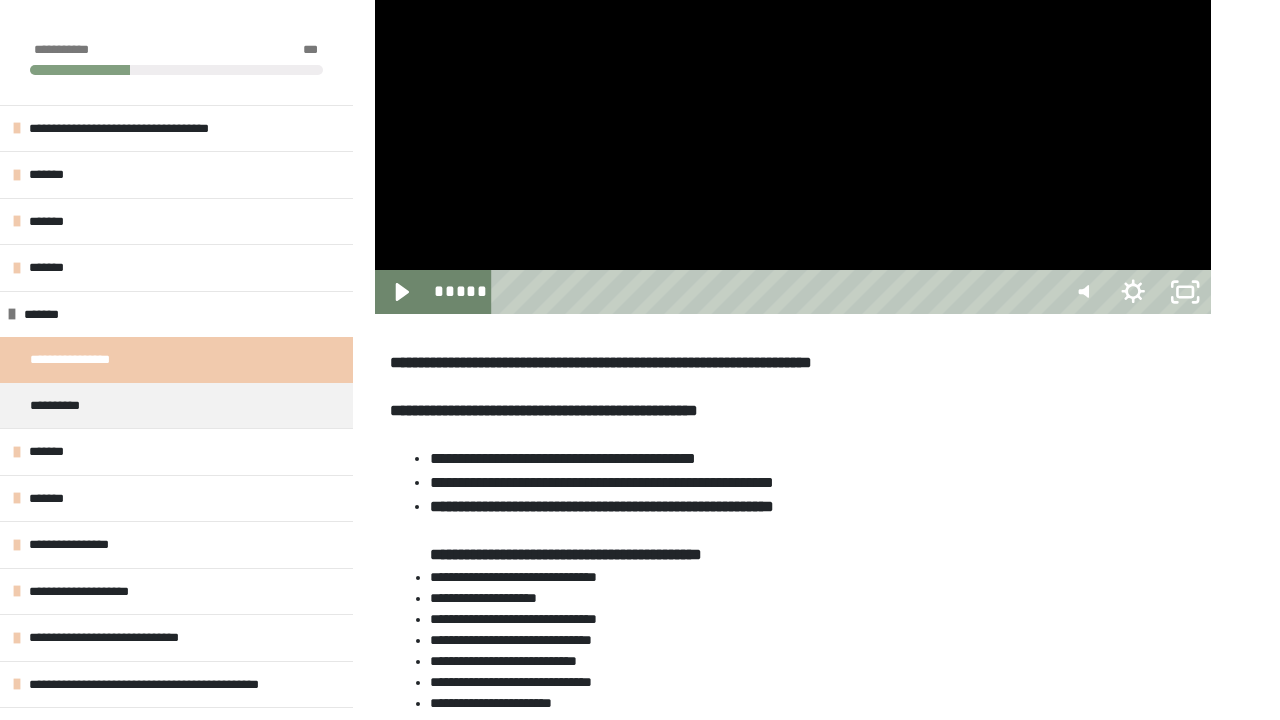 click at bounding box center [375, -156] 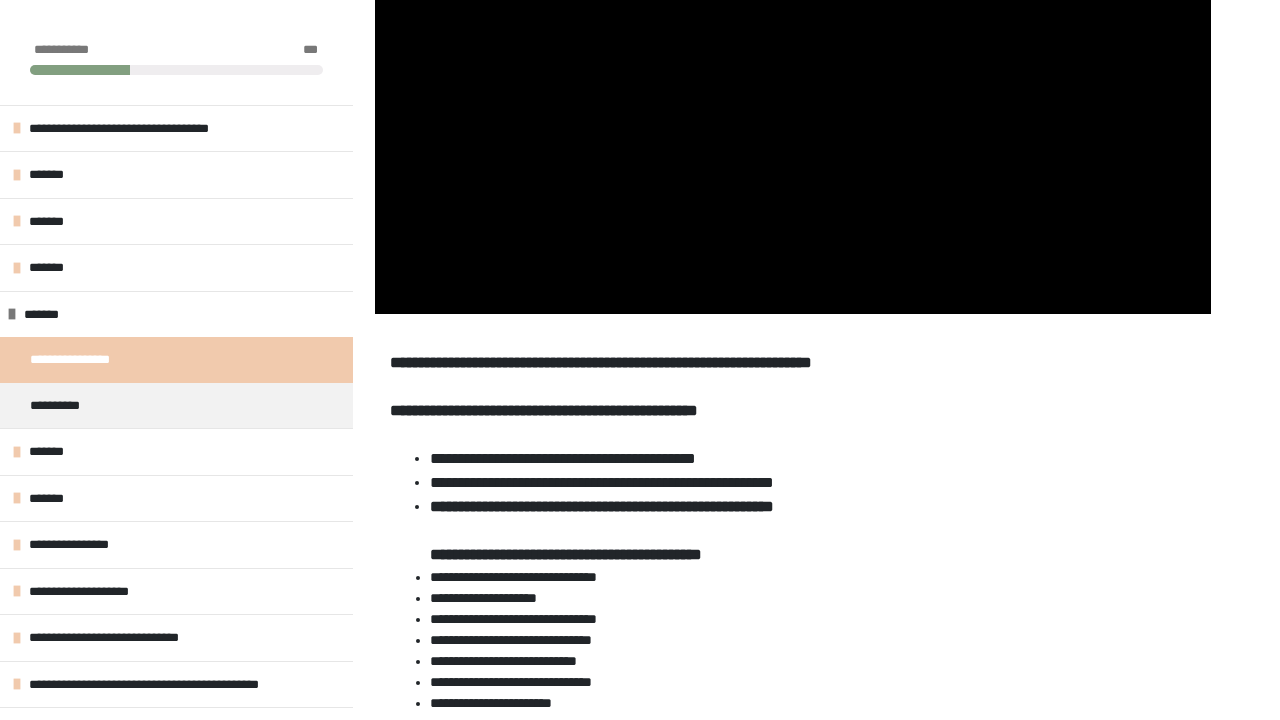 click at bounding box center (793, 79) 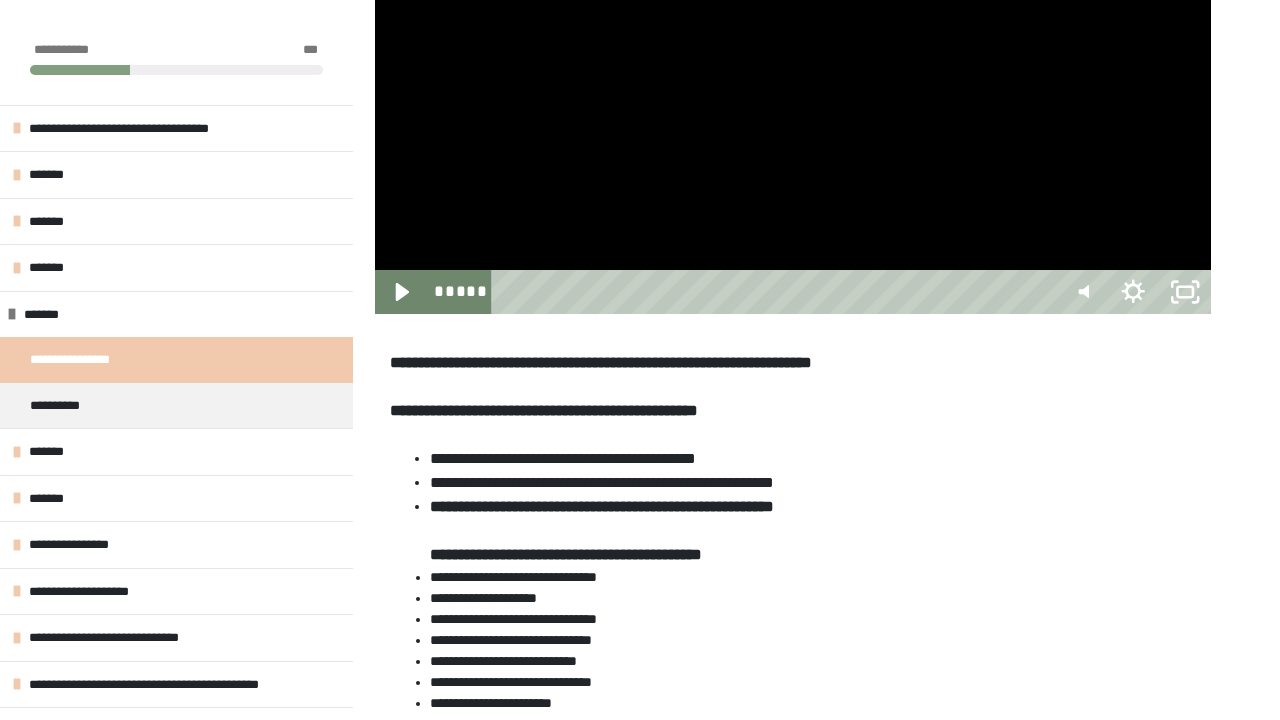 click at bounding box center (375, -156) 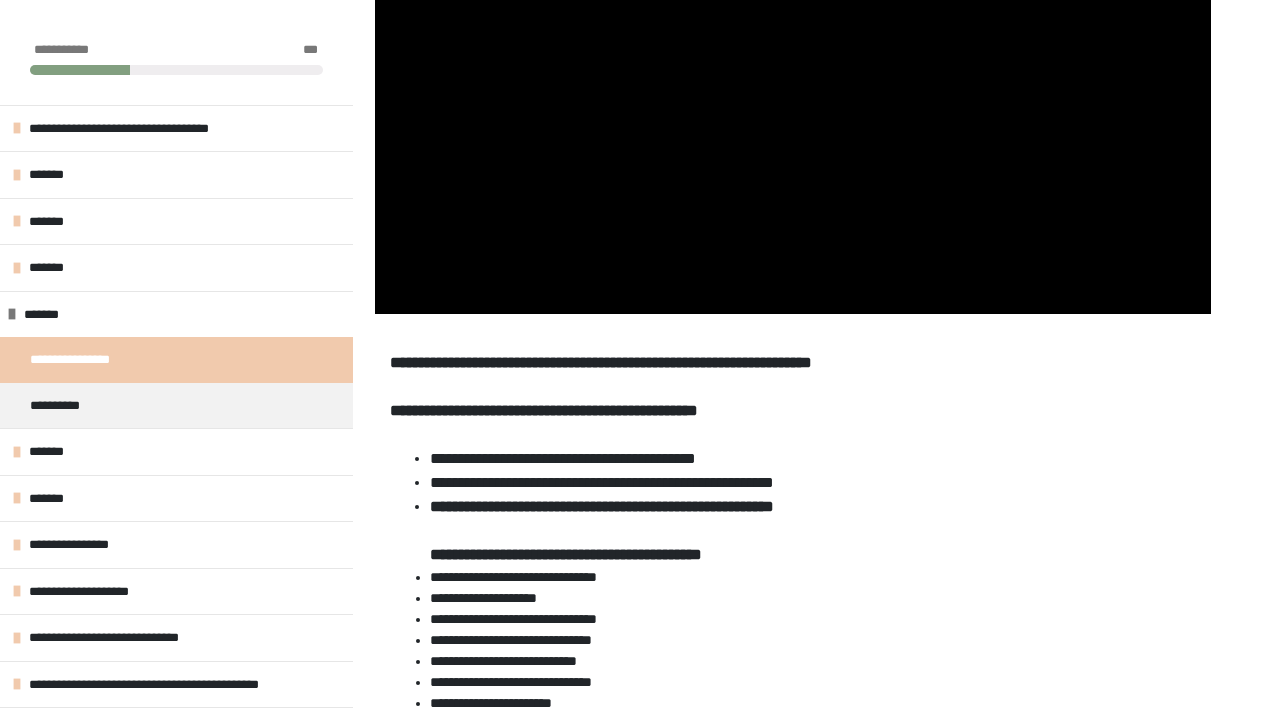 click at bounding box center (375, -156) 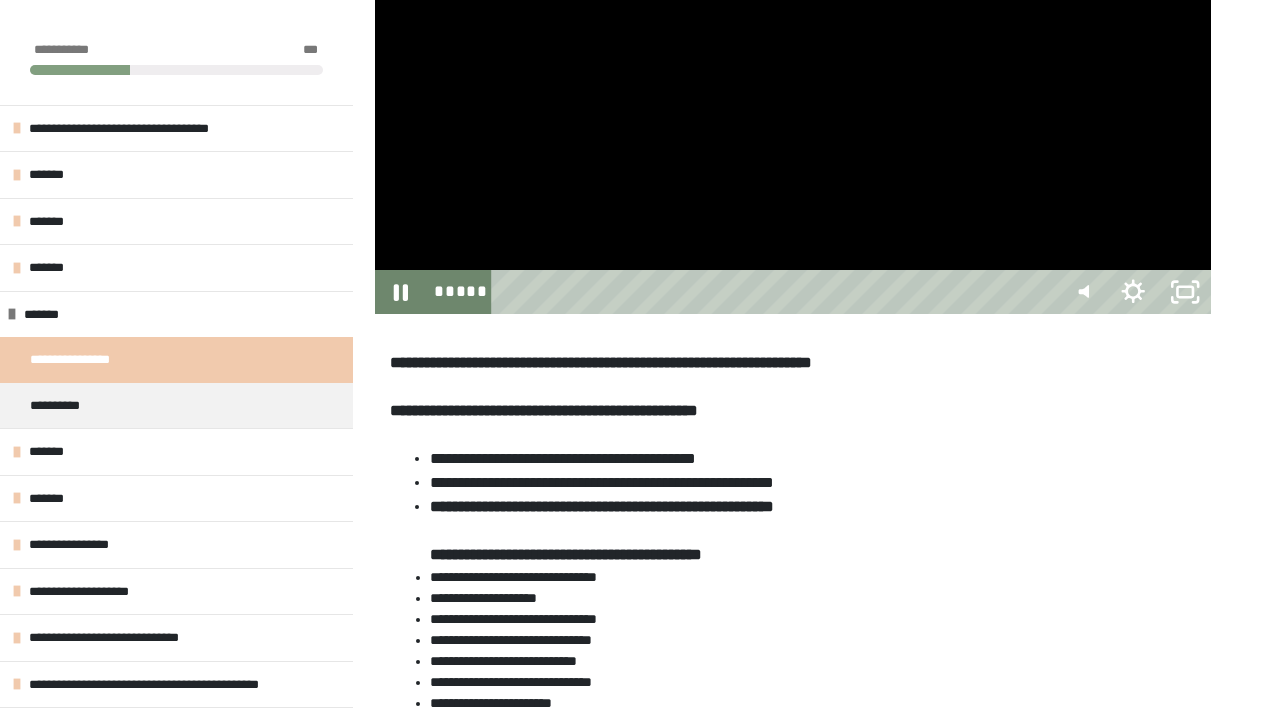 click at bounding box center [793, 79] 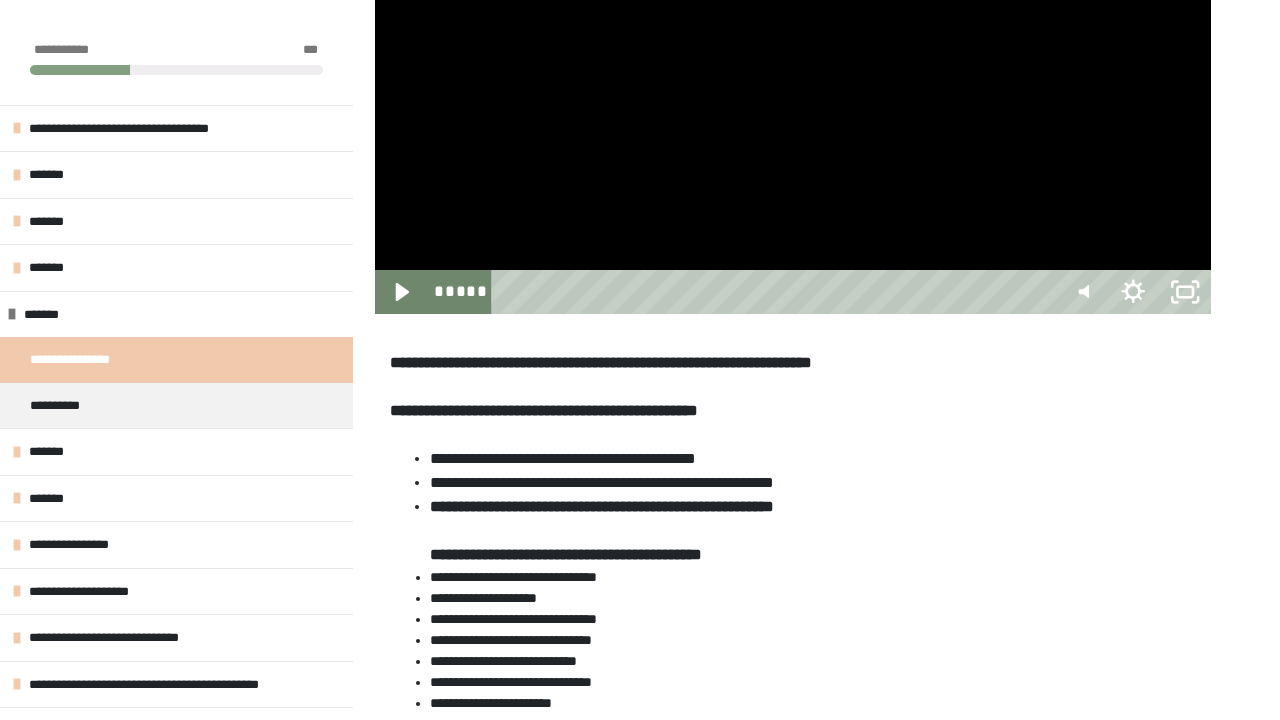 click at bounding box center (375, -156) 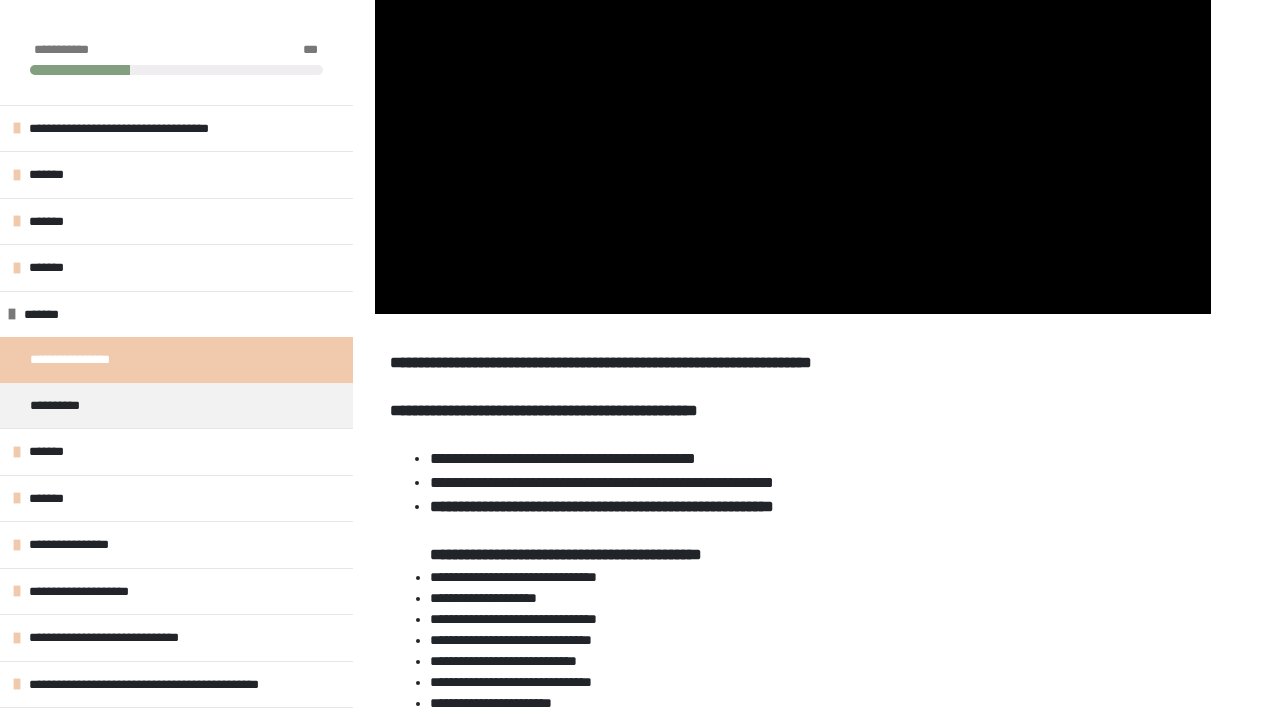 click at bounding box center (375, -156) 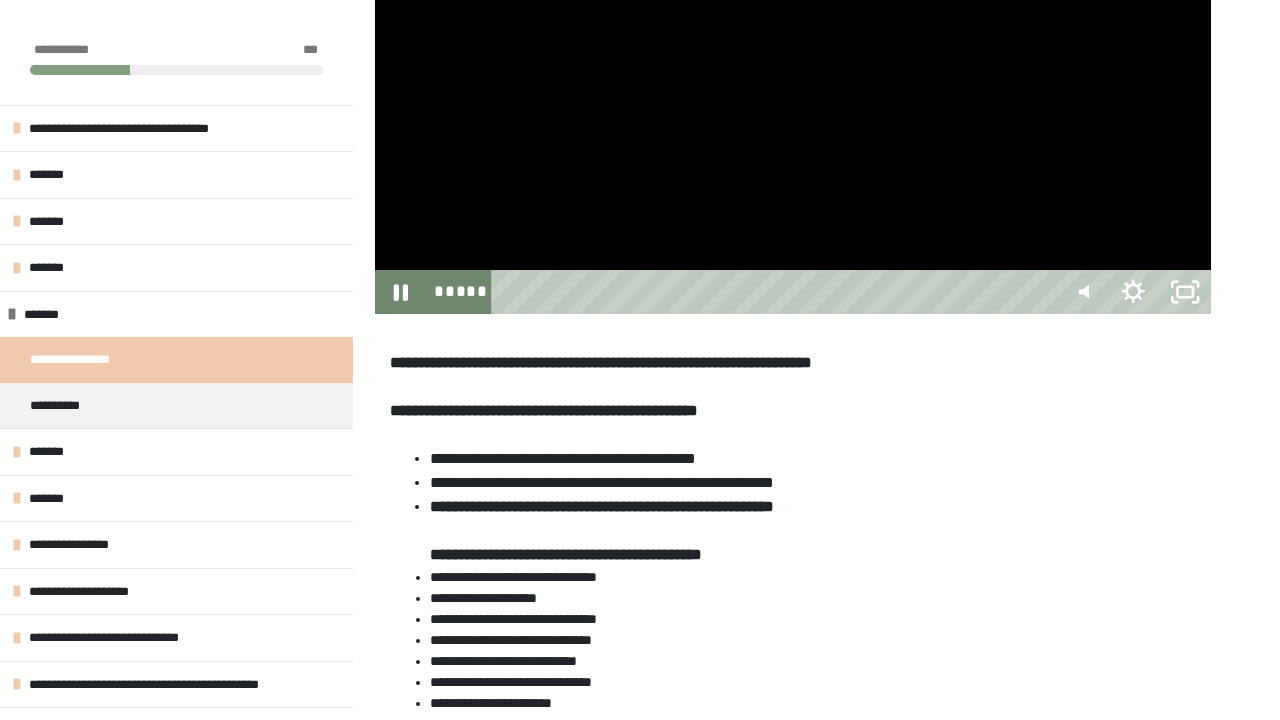 click at bounding box center (793, 79) 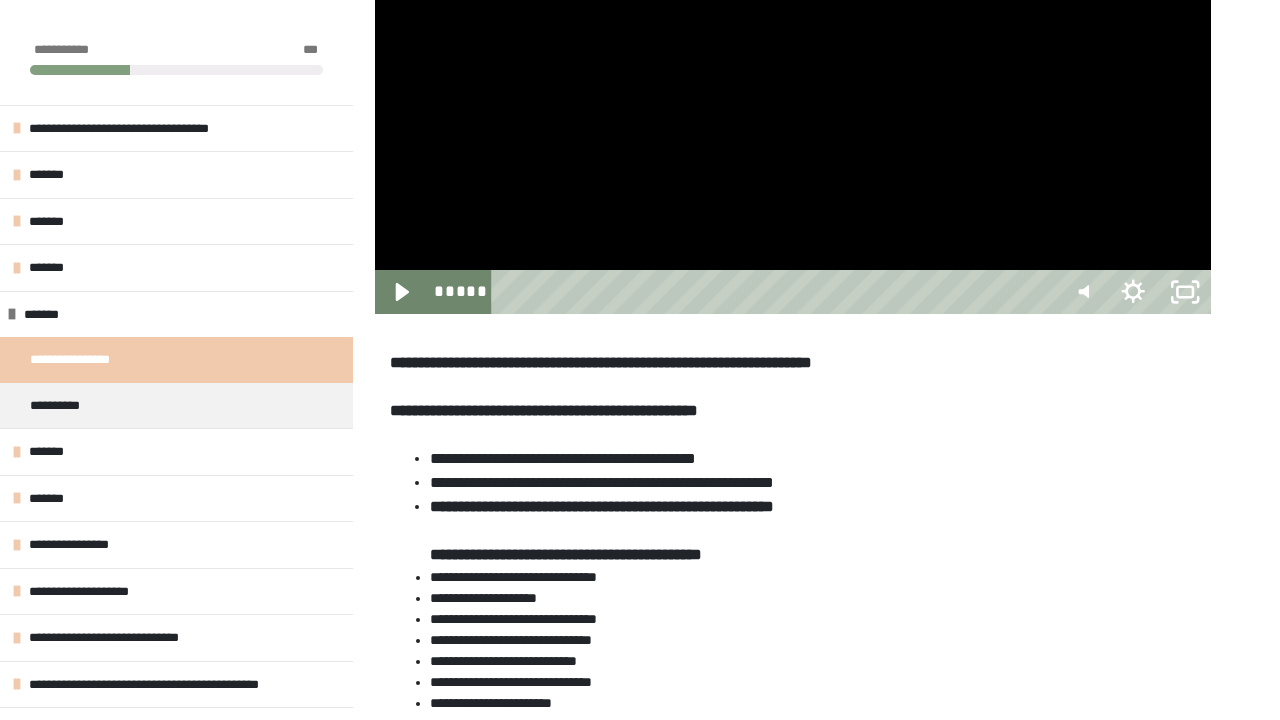 click at bounding box center [375, -156] 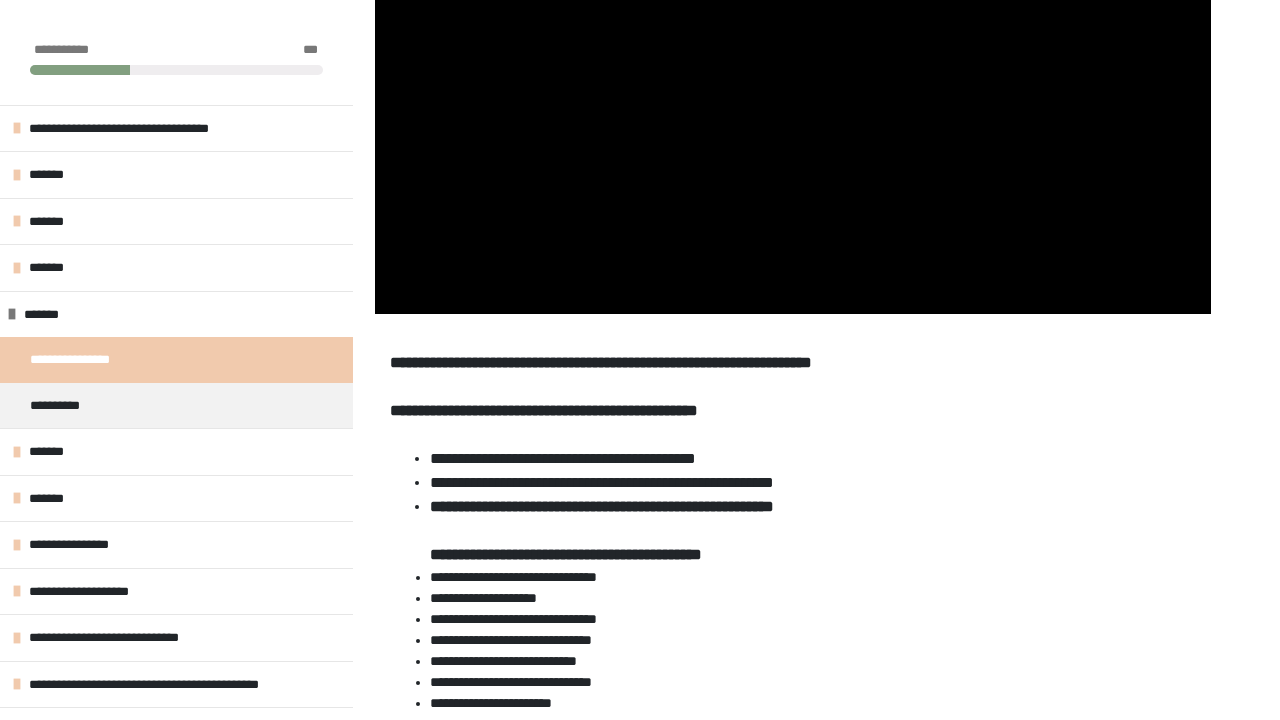 click at bounding box center [375, -156] 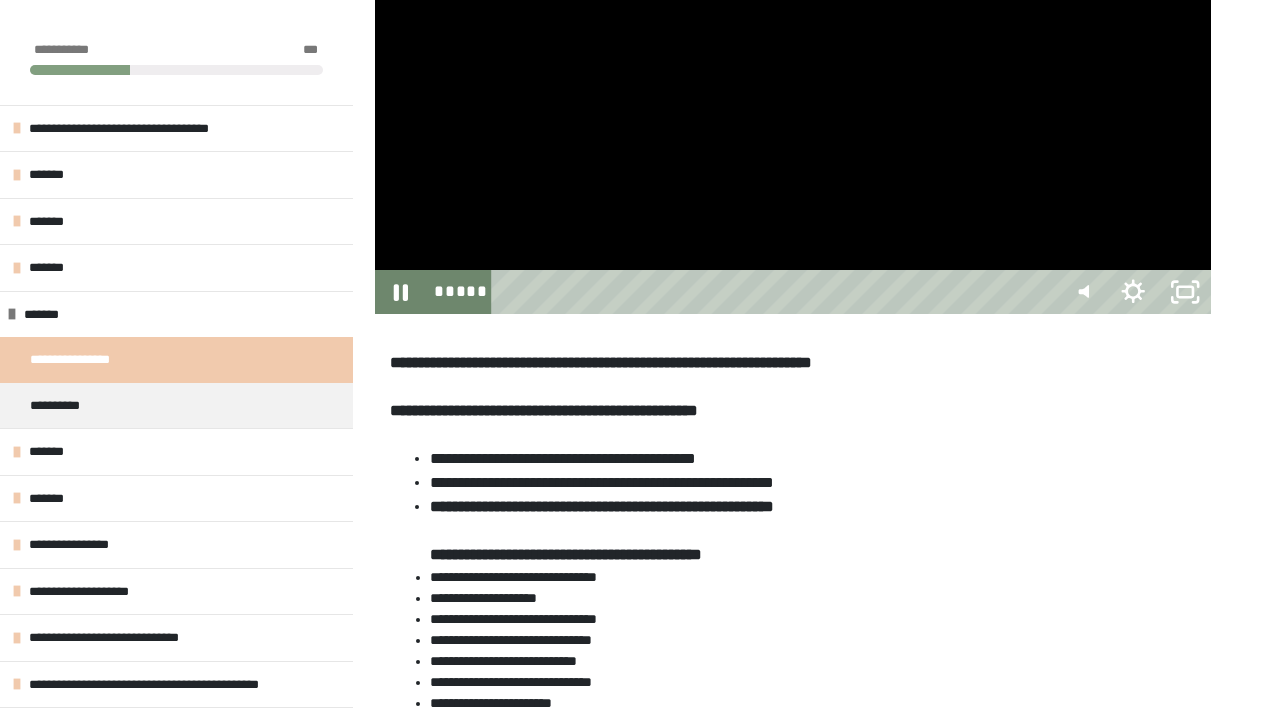 click at bounding box center [793, 79] 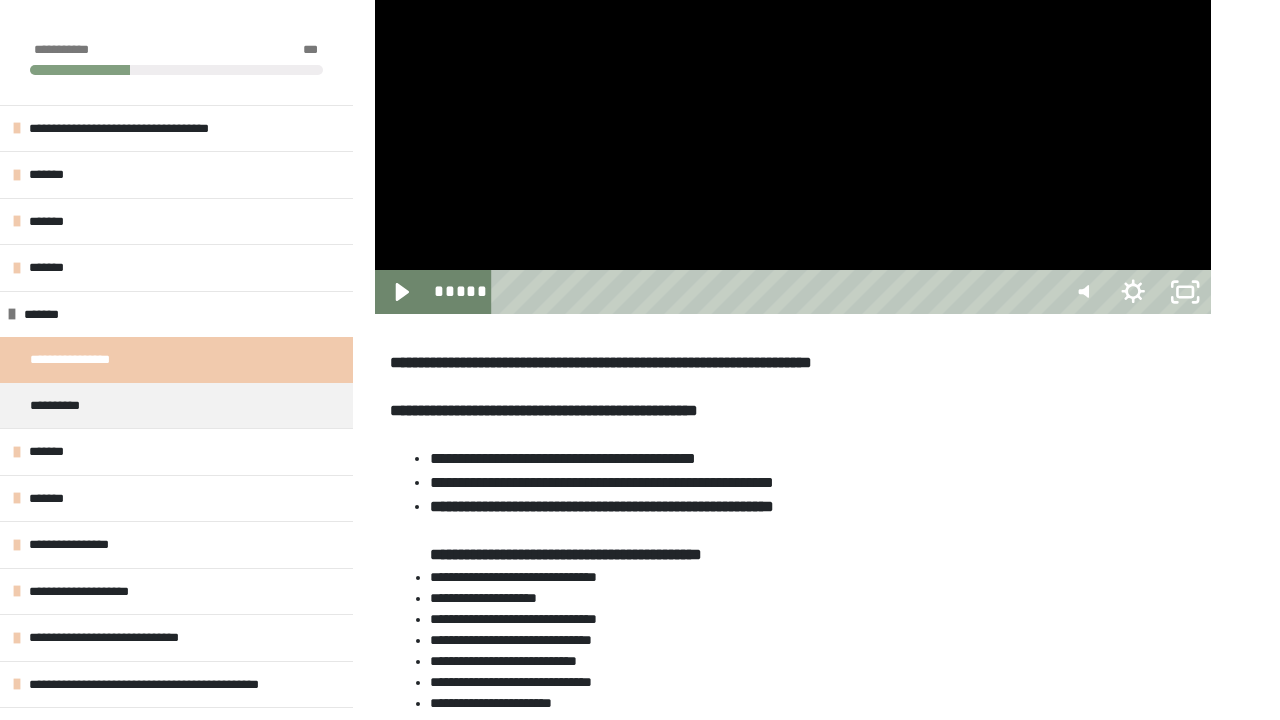 click at bounding box center [375, -156] 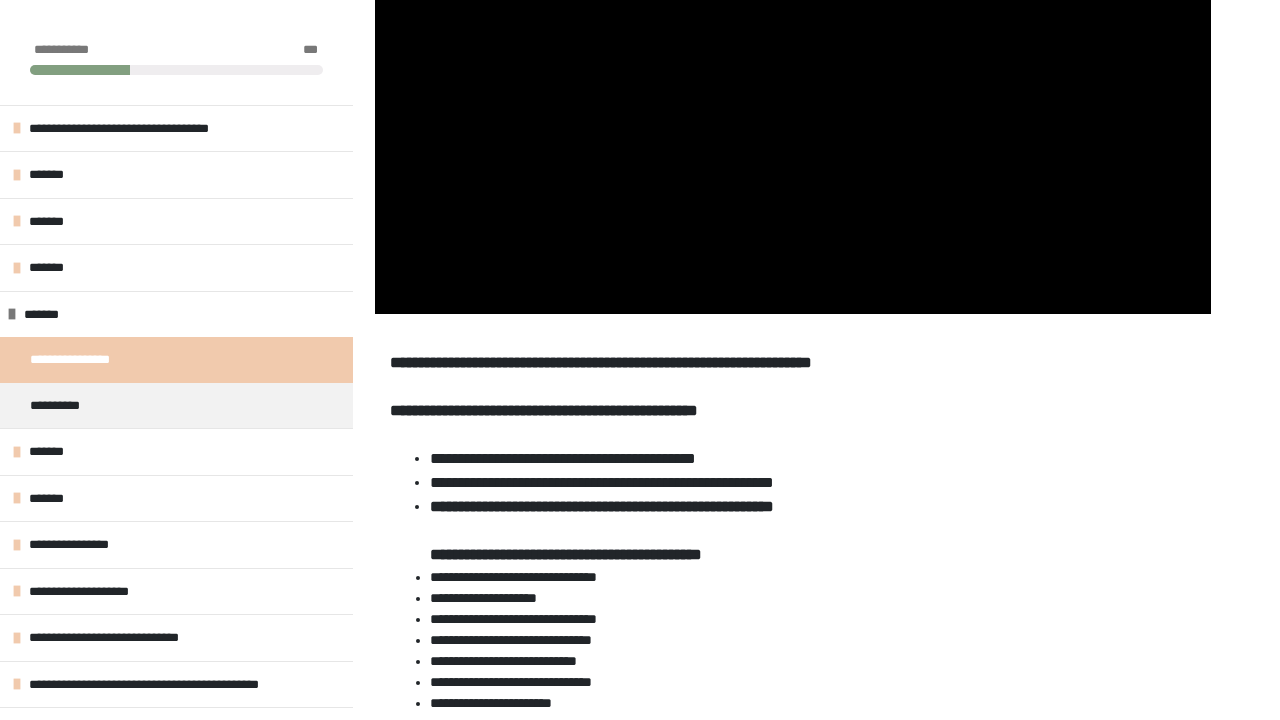 click at bounding box center (375, -156) 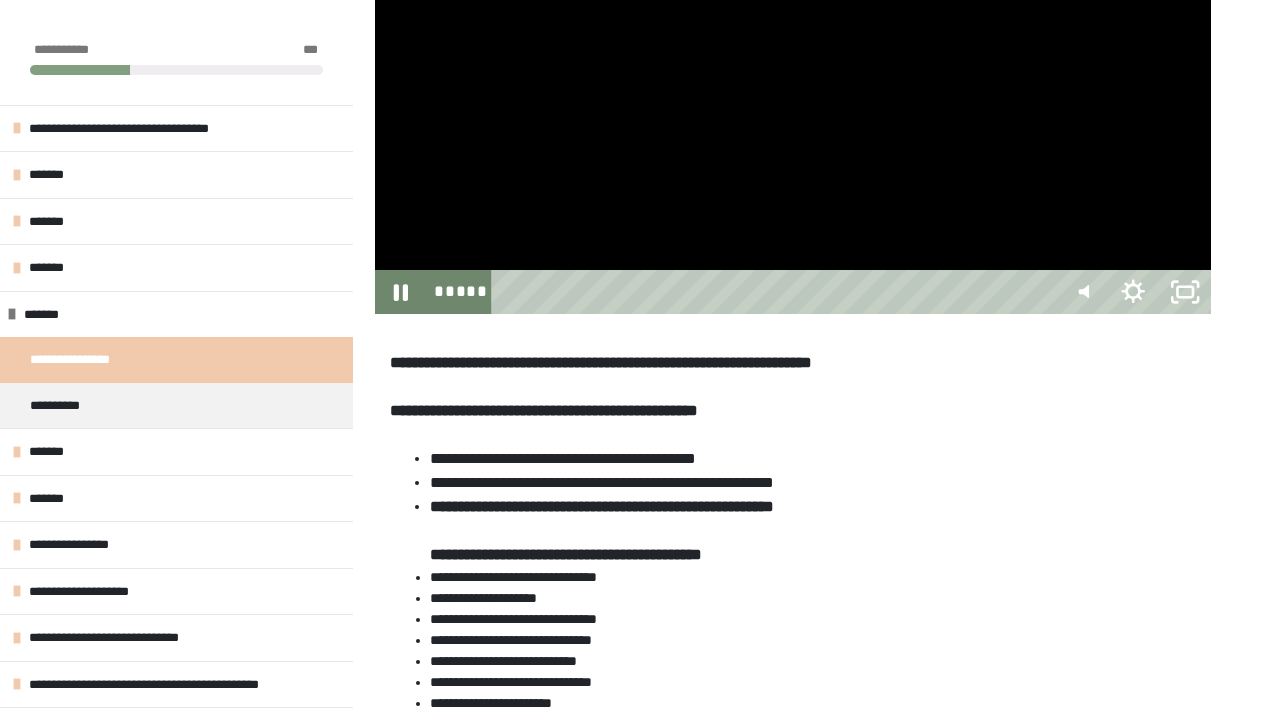 click at bounding box center [793, 79] 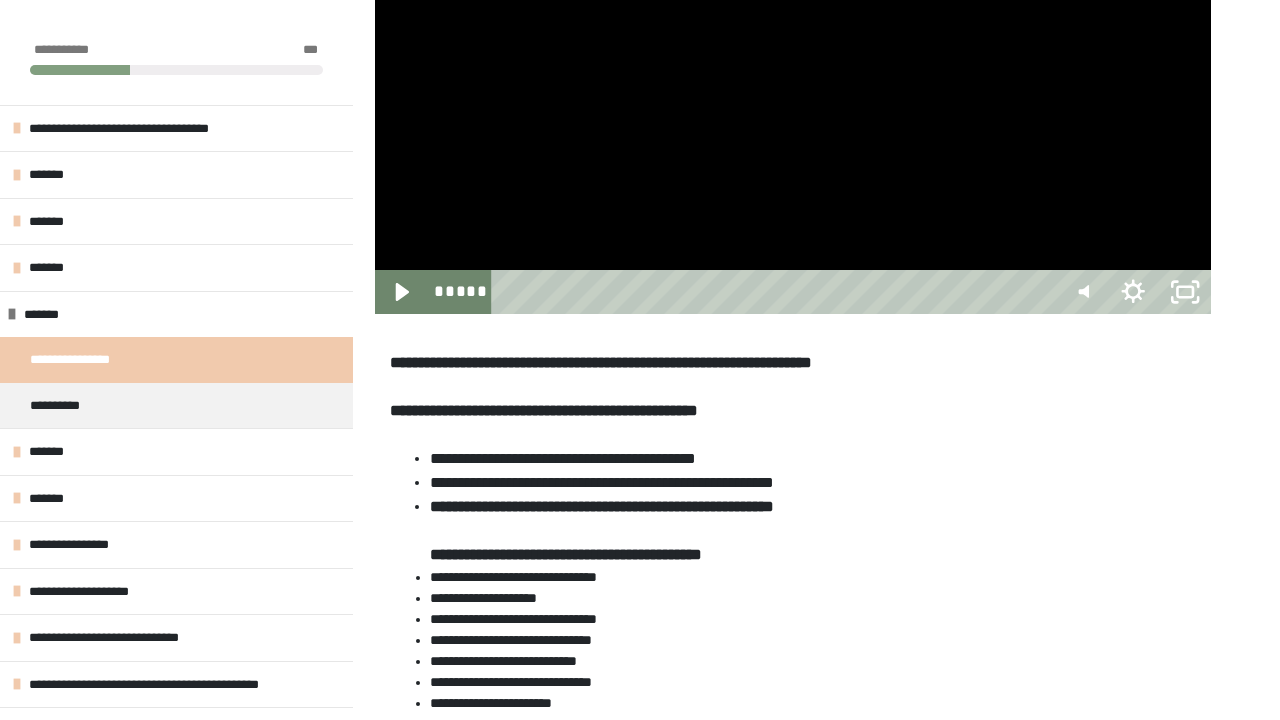 click at bounding box center (793, 79) 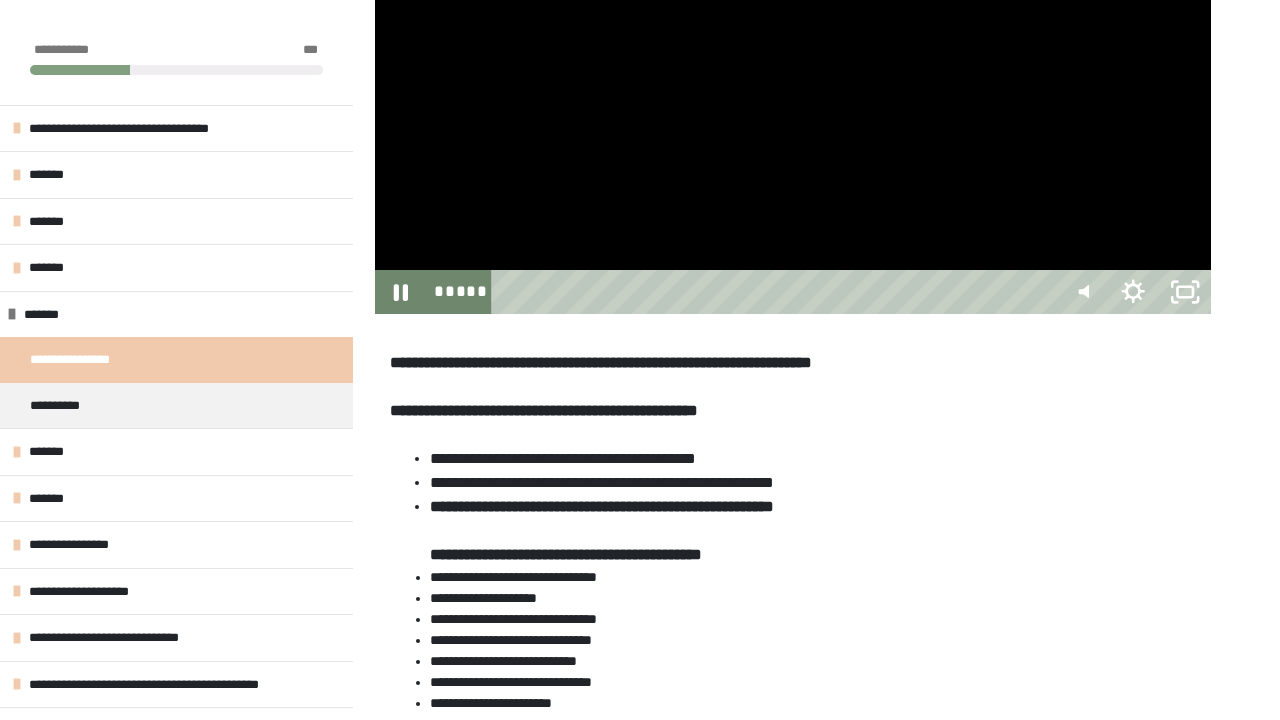 click at bounding box center (793, 79) 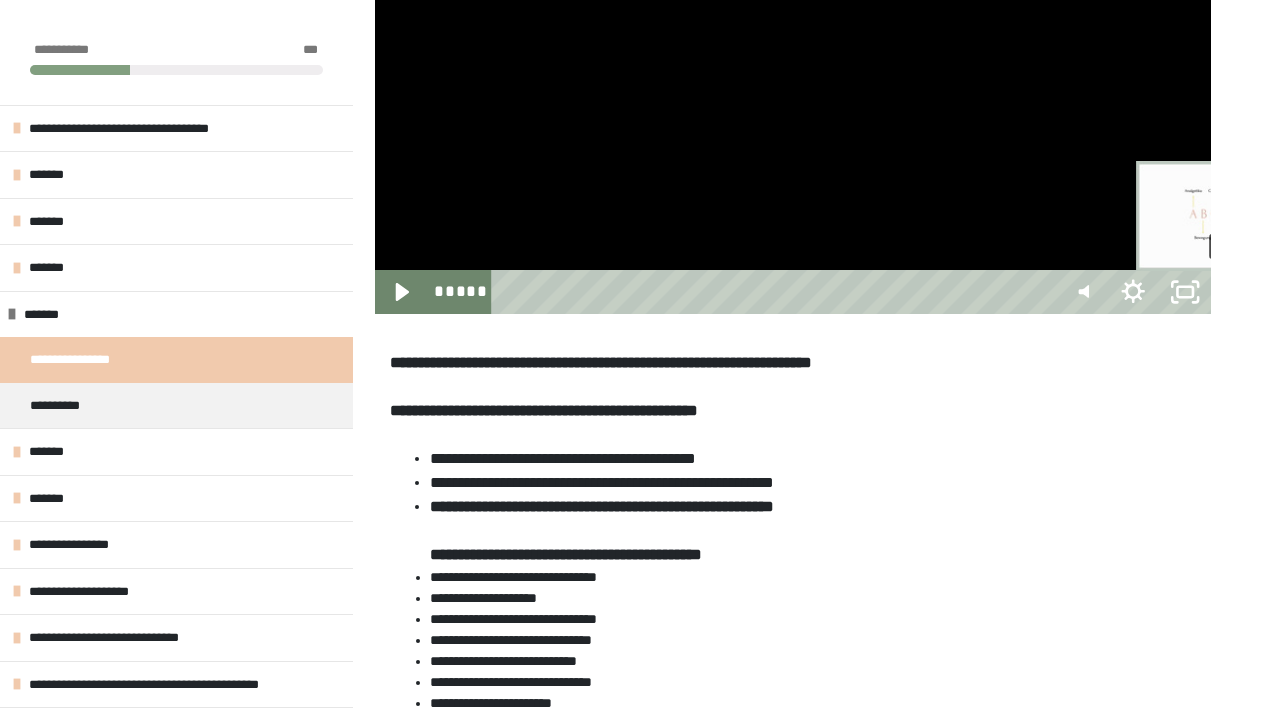 click at bounding box center [1233, 292] 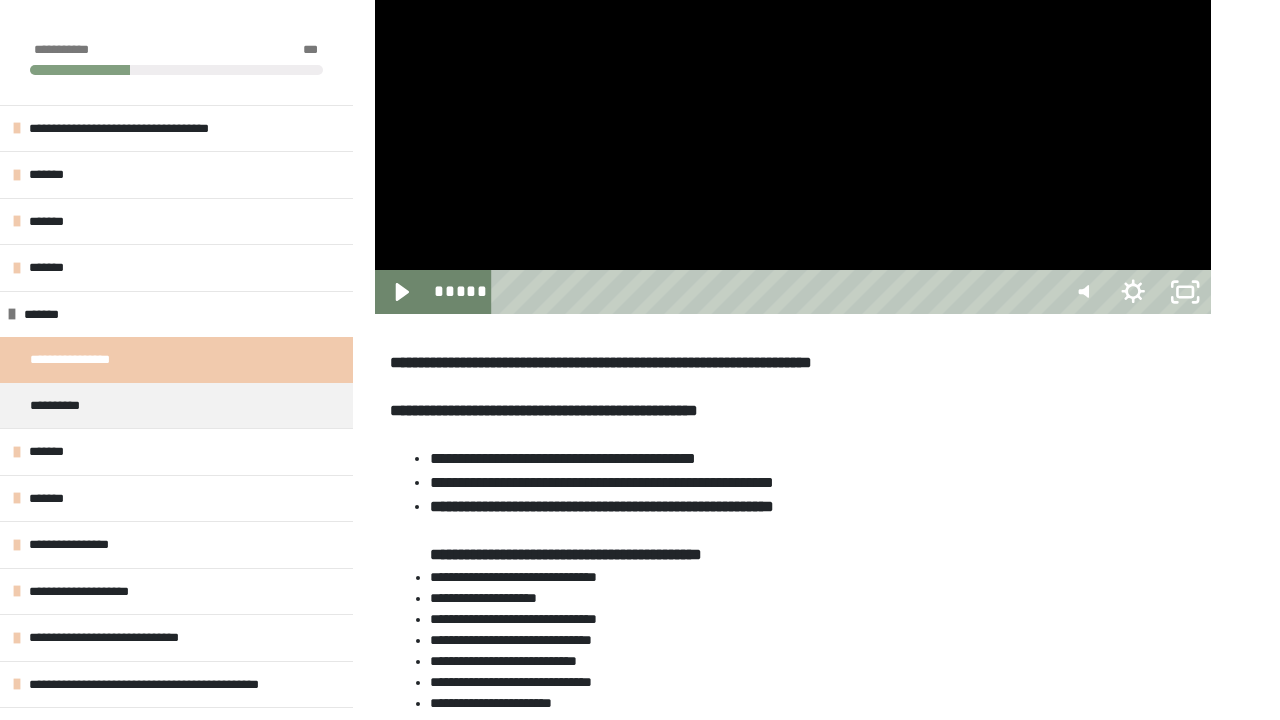 click at bounding box center [793, 79] 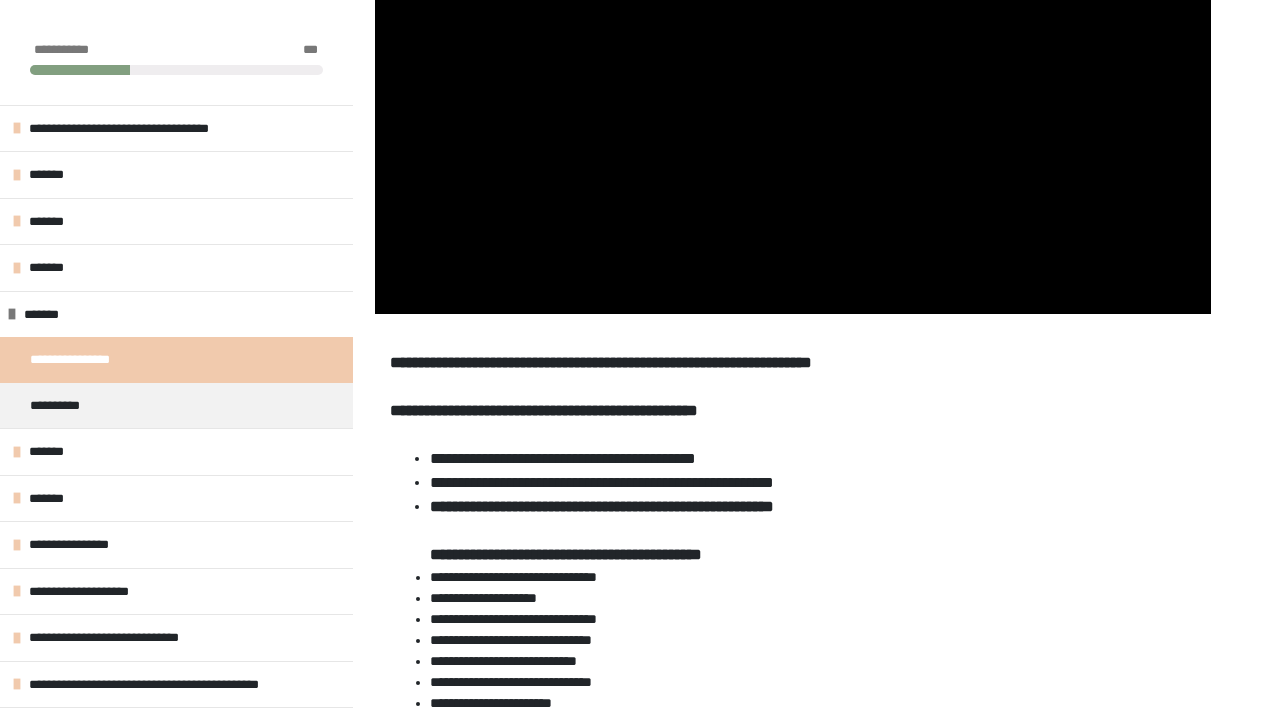 click at bounding box center [375, -156] 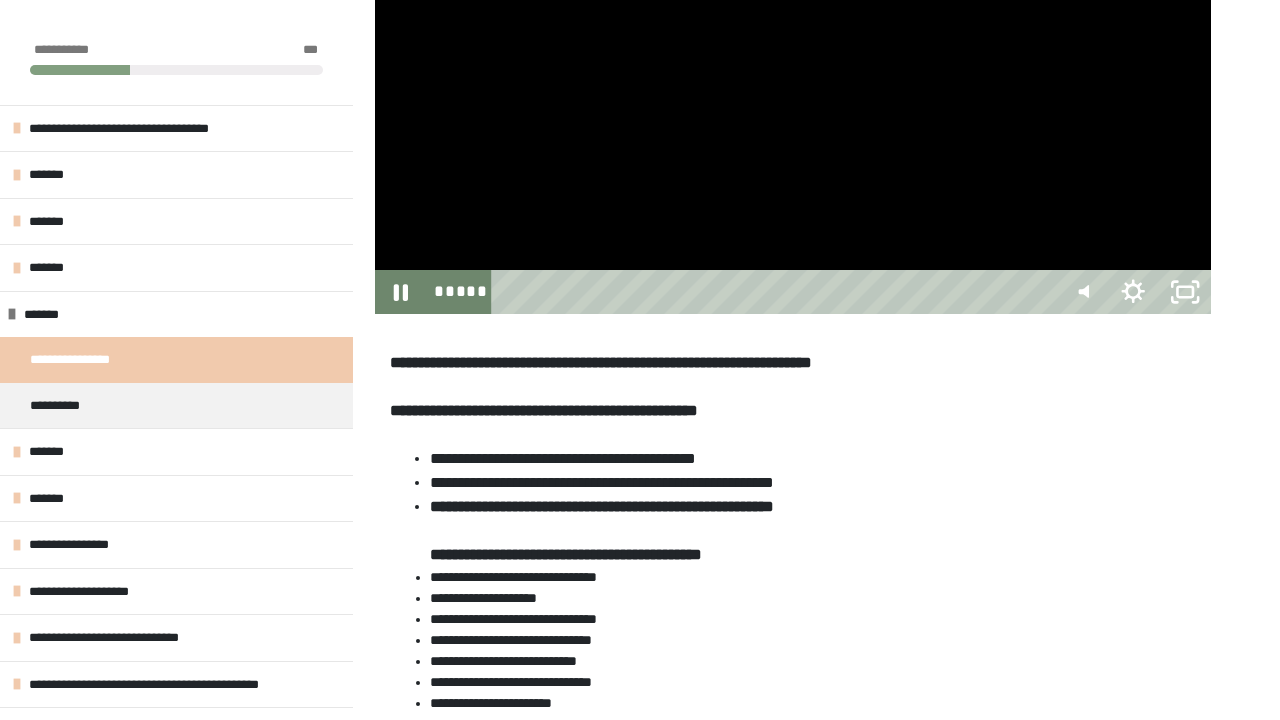 click at bounding box center (793, 79) 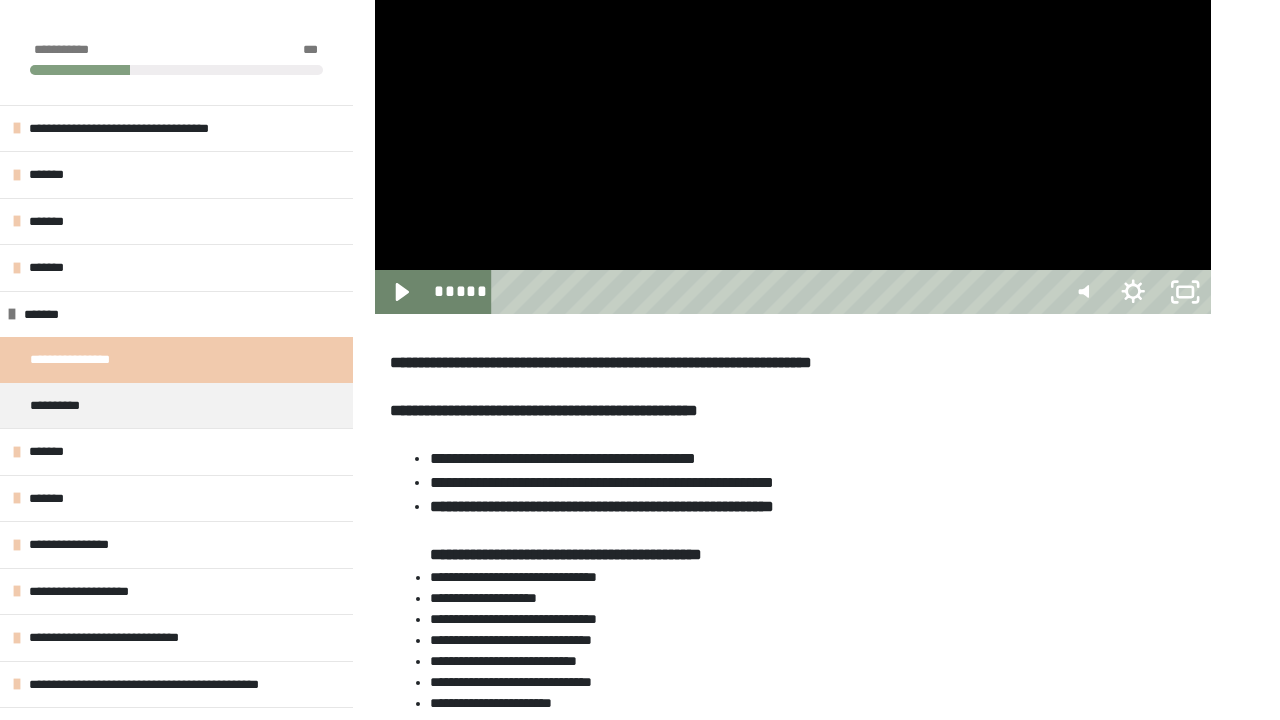 click at bounding box center [375, -156] 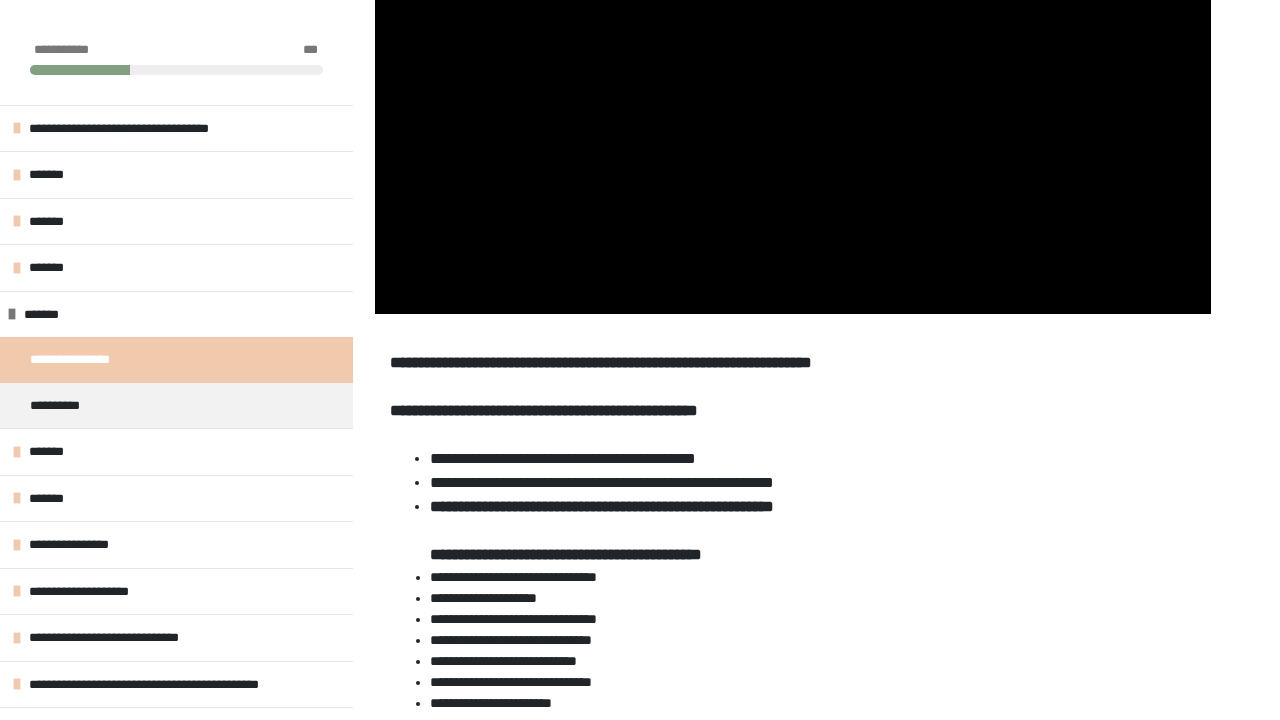 click at bounding box center [793, 79] 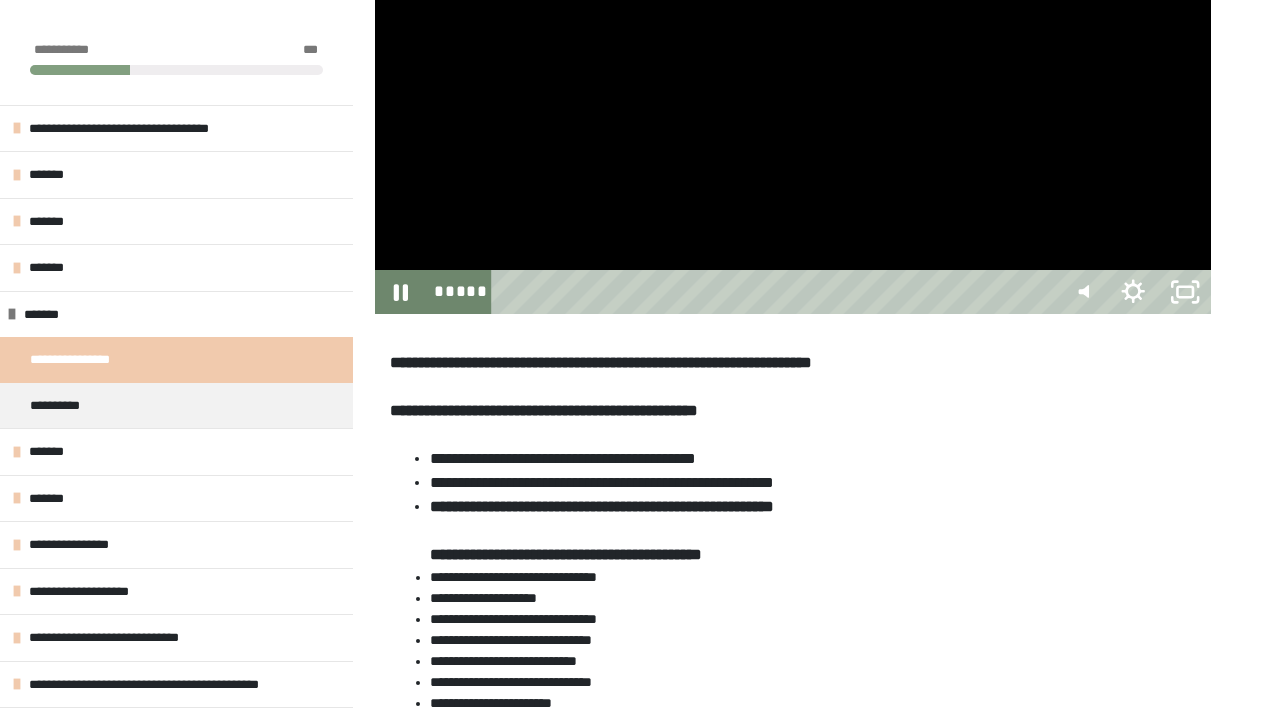 click at bounding box center (793, 79) 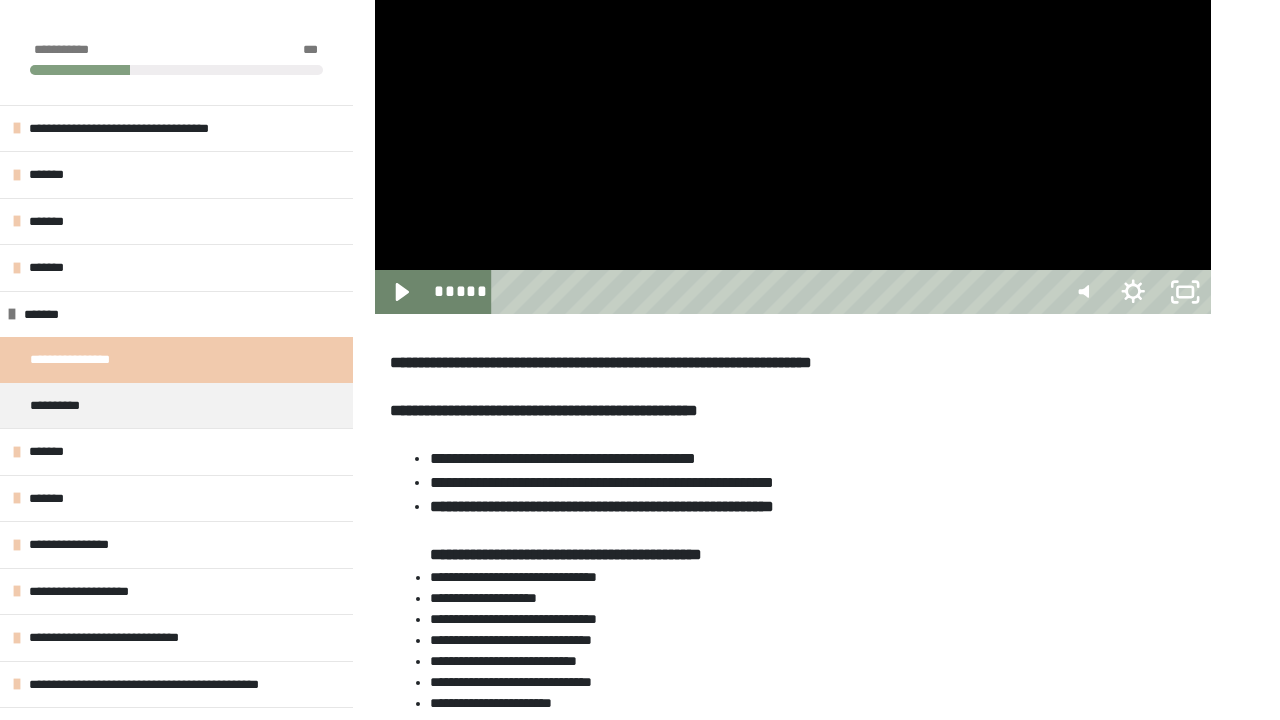 click at bounding box center [375, -156] 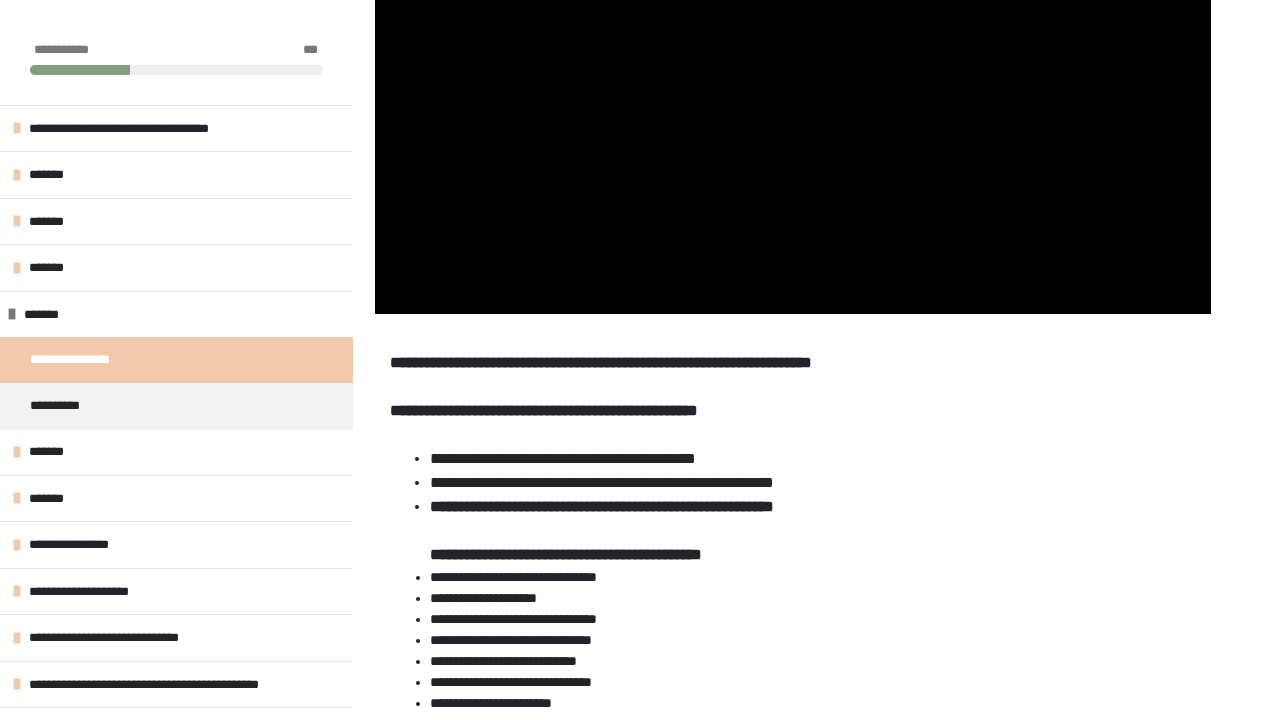 click at bounding box center [793, 79] 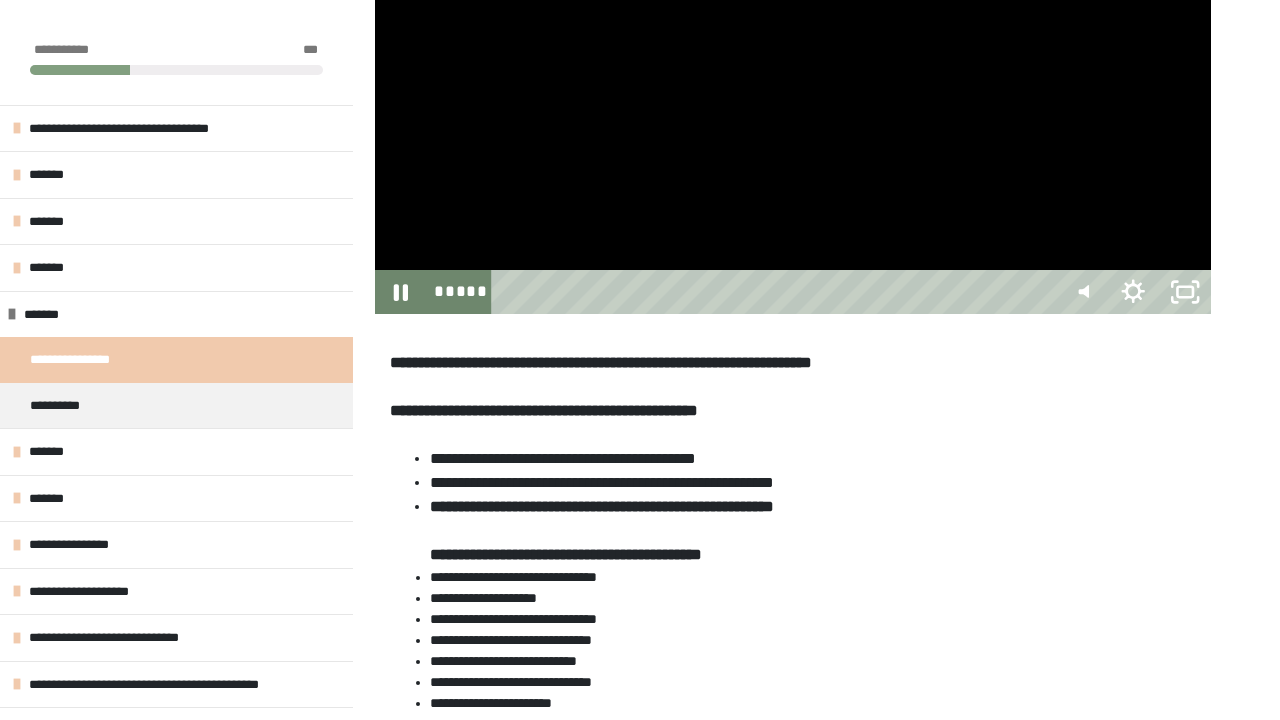 click at bounding box center [375, -156] 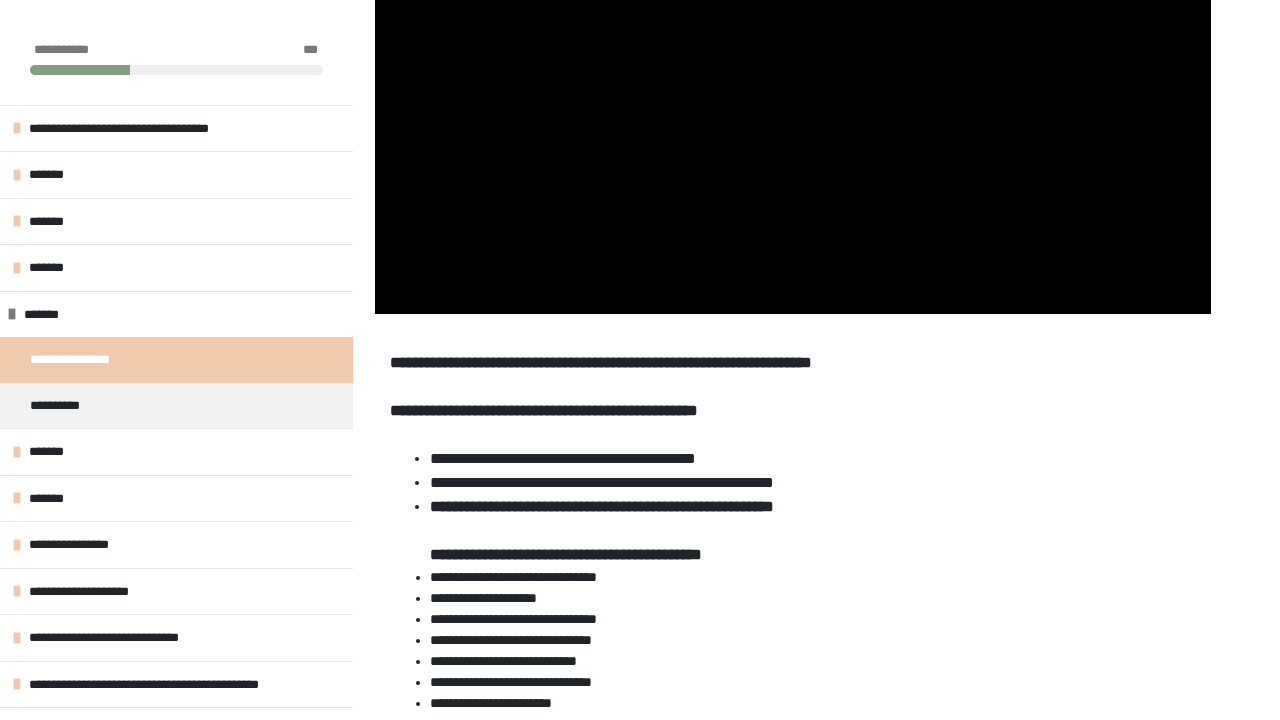 click at bounding box center (375, -156) 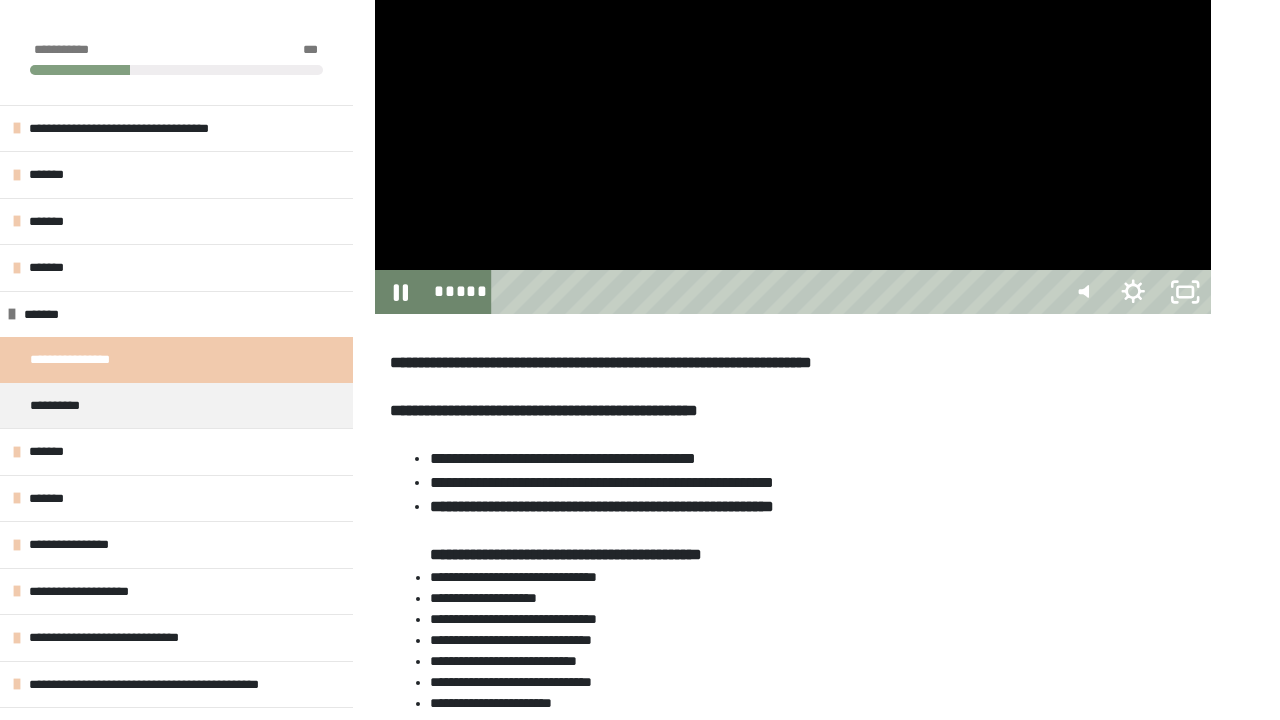 click at bounding box center [793, 79] 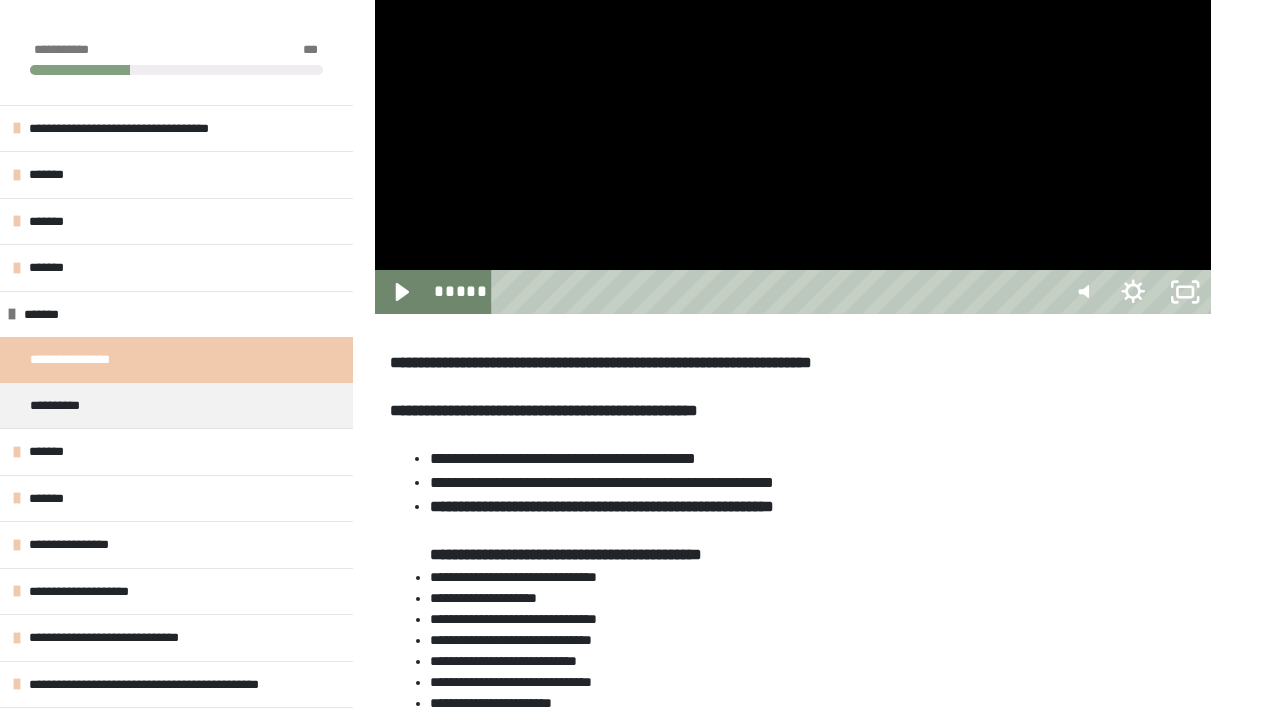 click at bounding box center (375, -156) 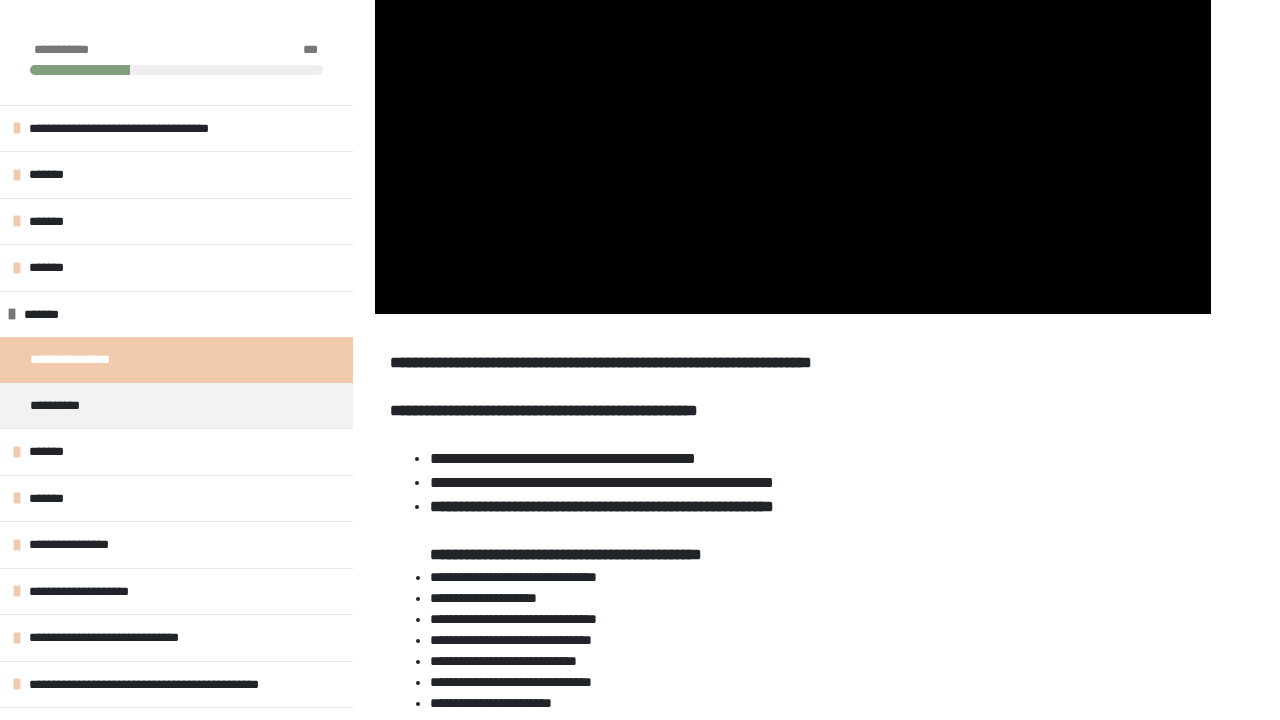 click at bounding box center [375, -156] 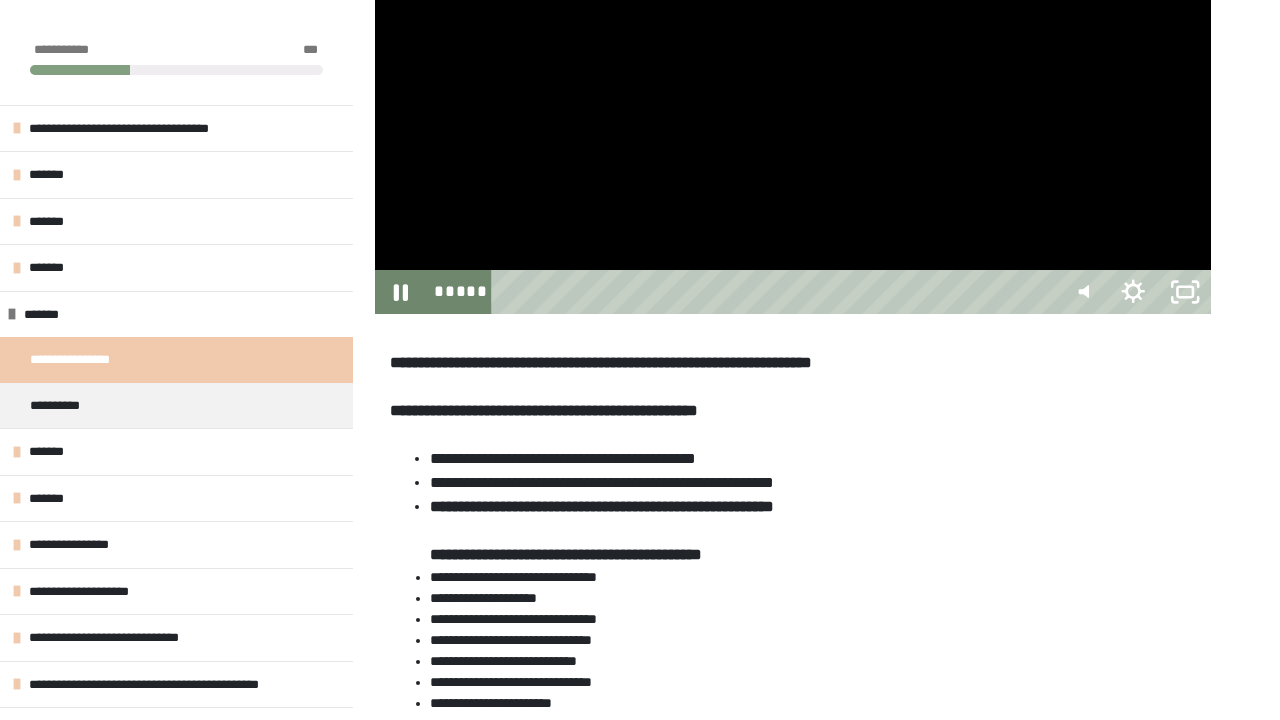 click at bounding box center [375, -156] 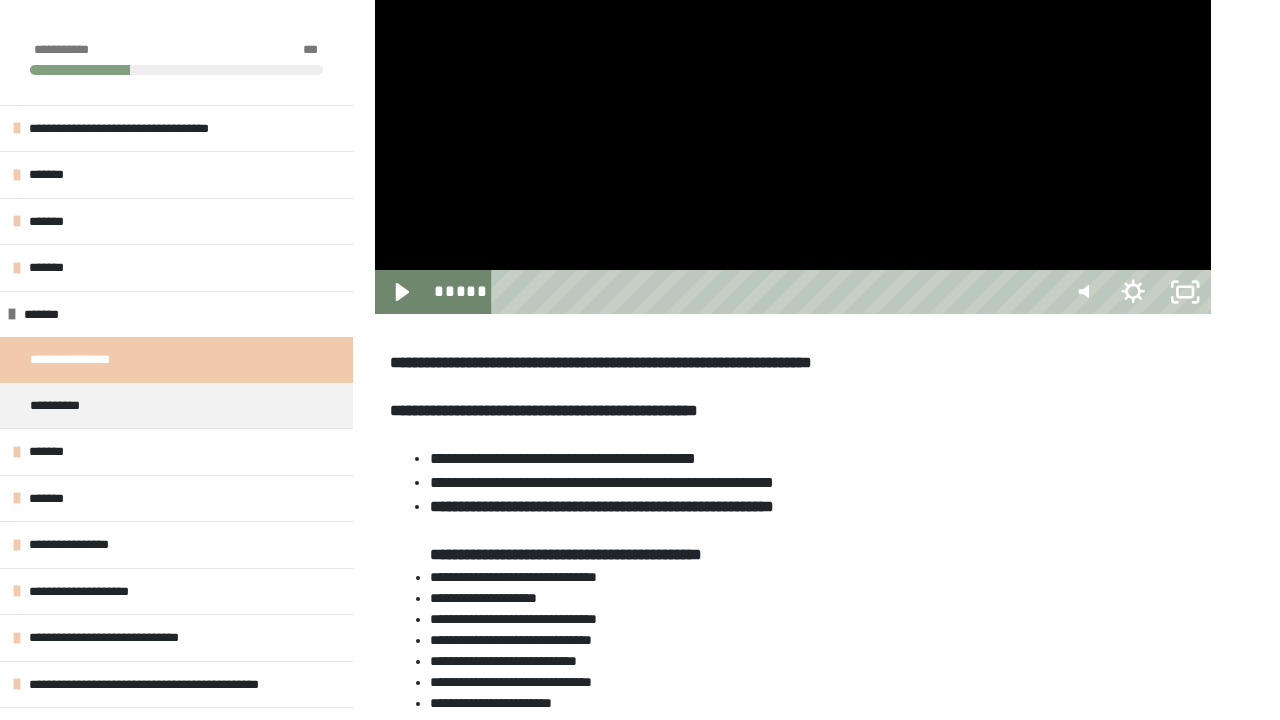 click at bounding box center [375, -156] 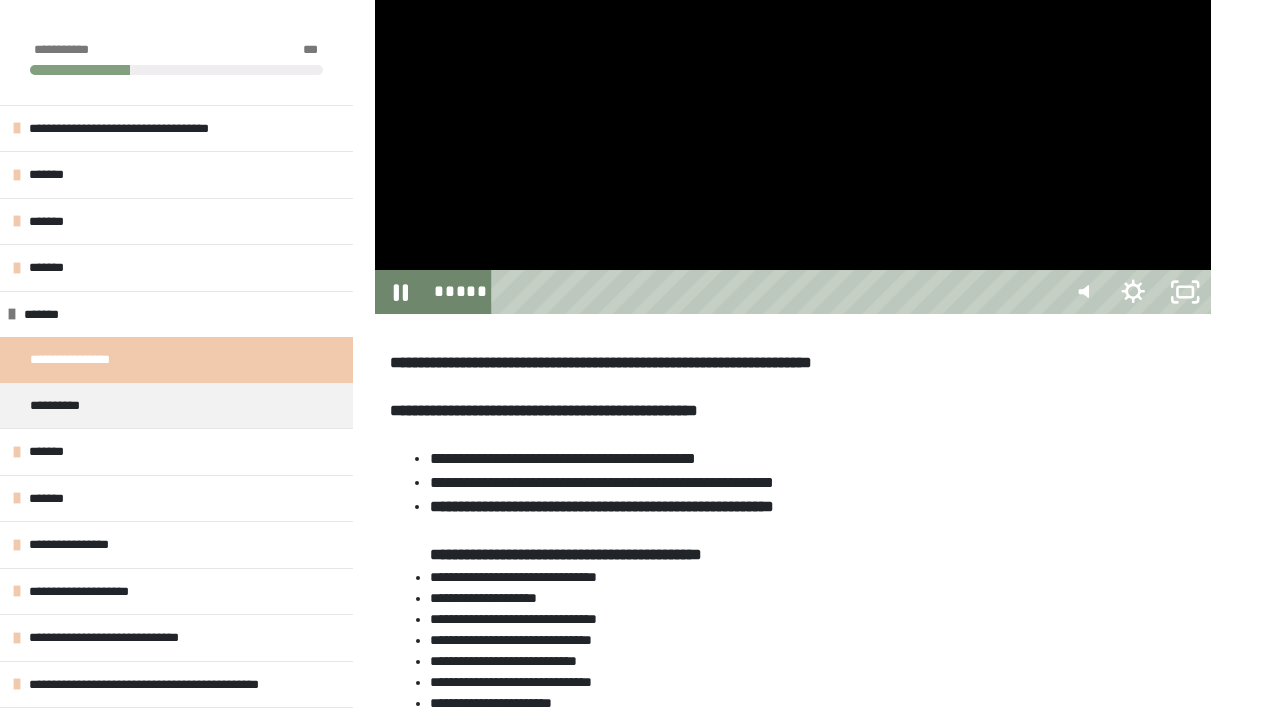 click at bounding box center [793, 79] 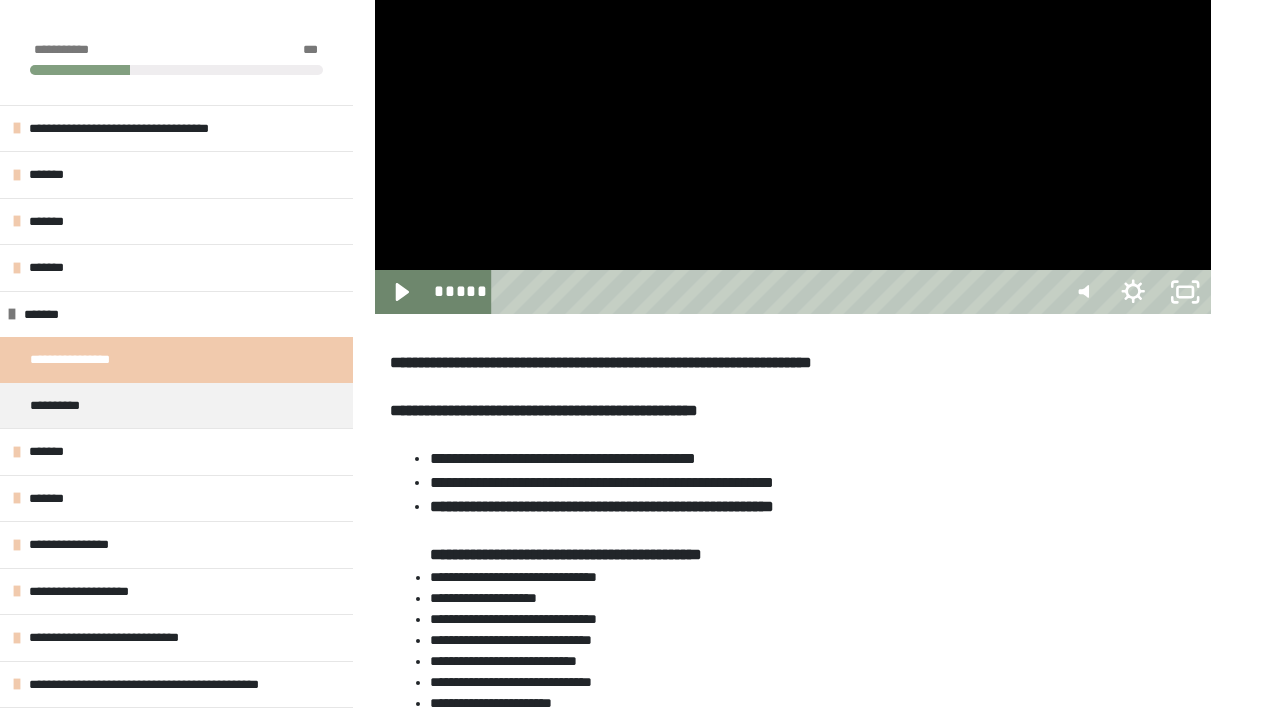 click at bounding box center [375, -156] 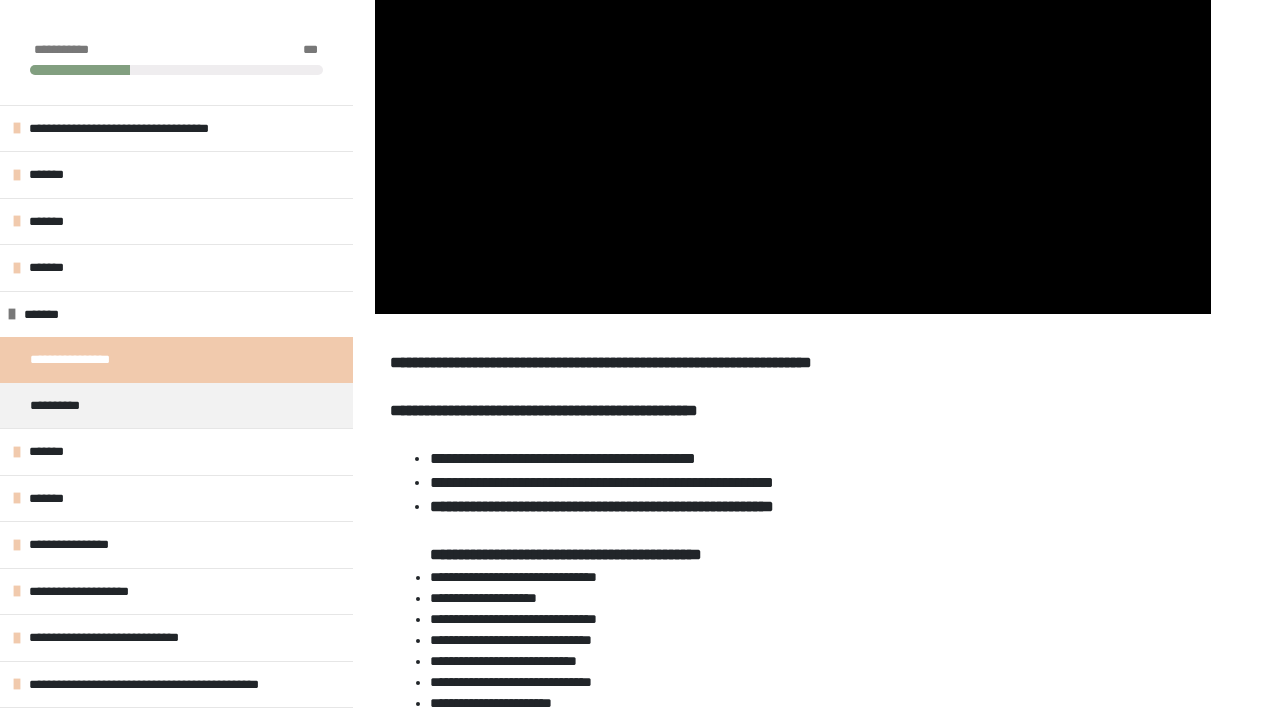 click at bounding box center [375, -156] 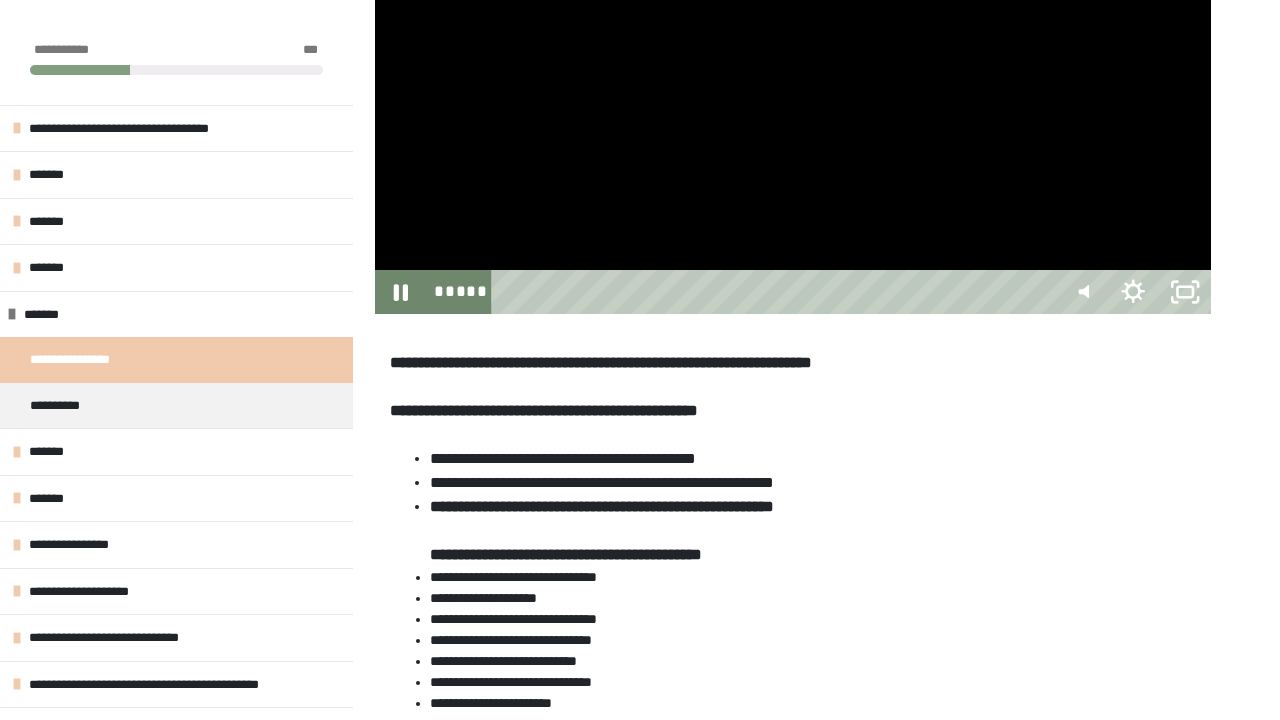 click at bounding box center (793, 79) 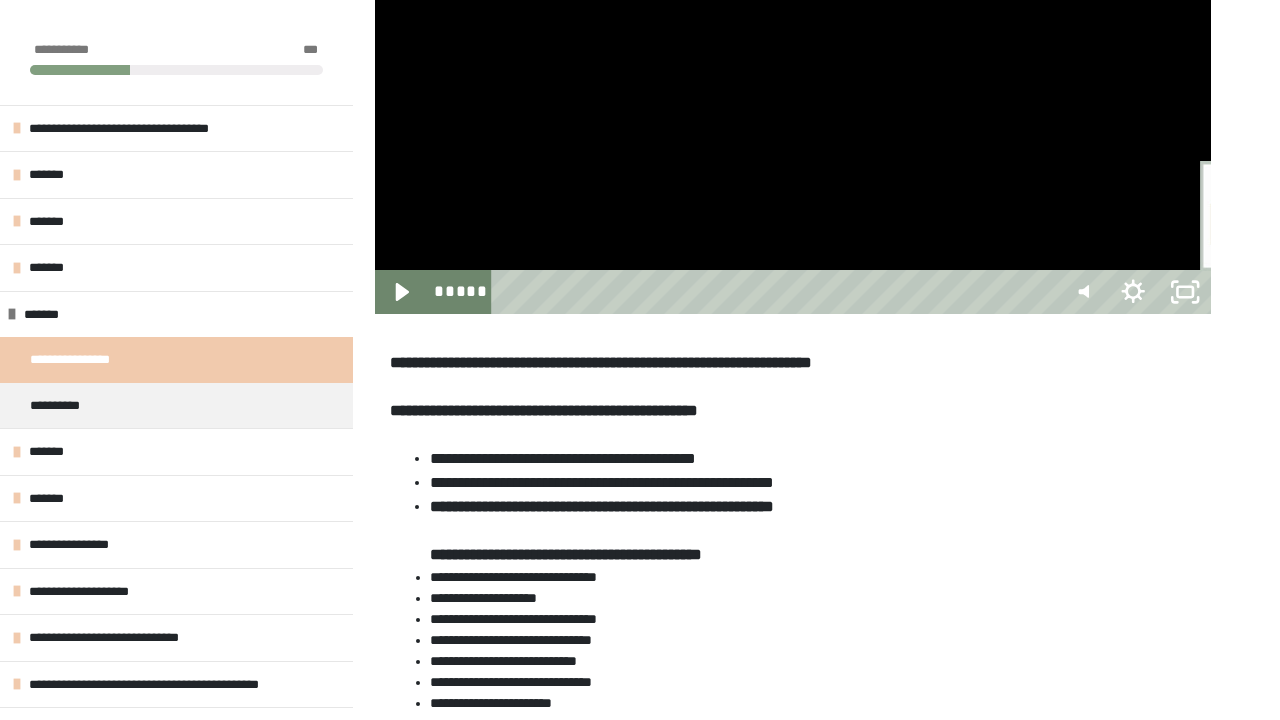 click at bounding box center (1301, 292) 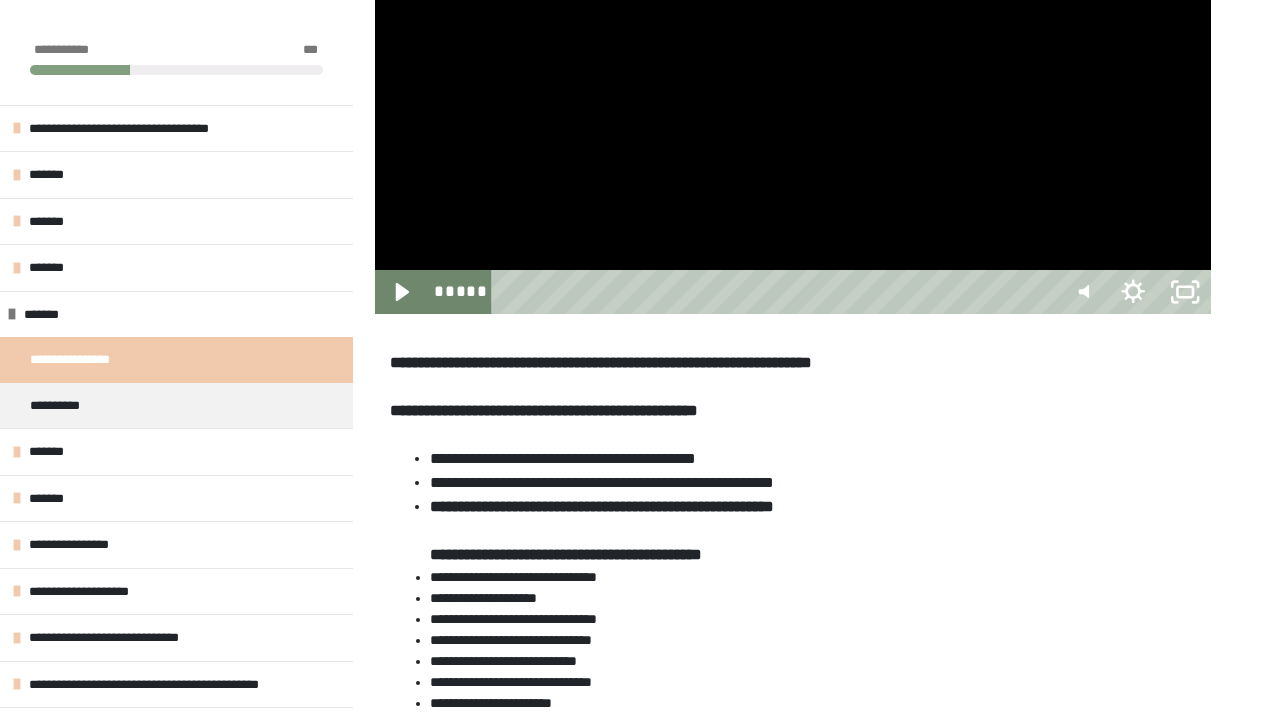 click at bounding box center [793, 79] 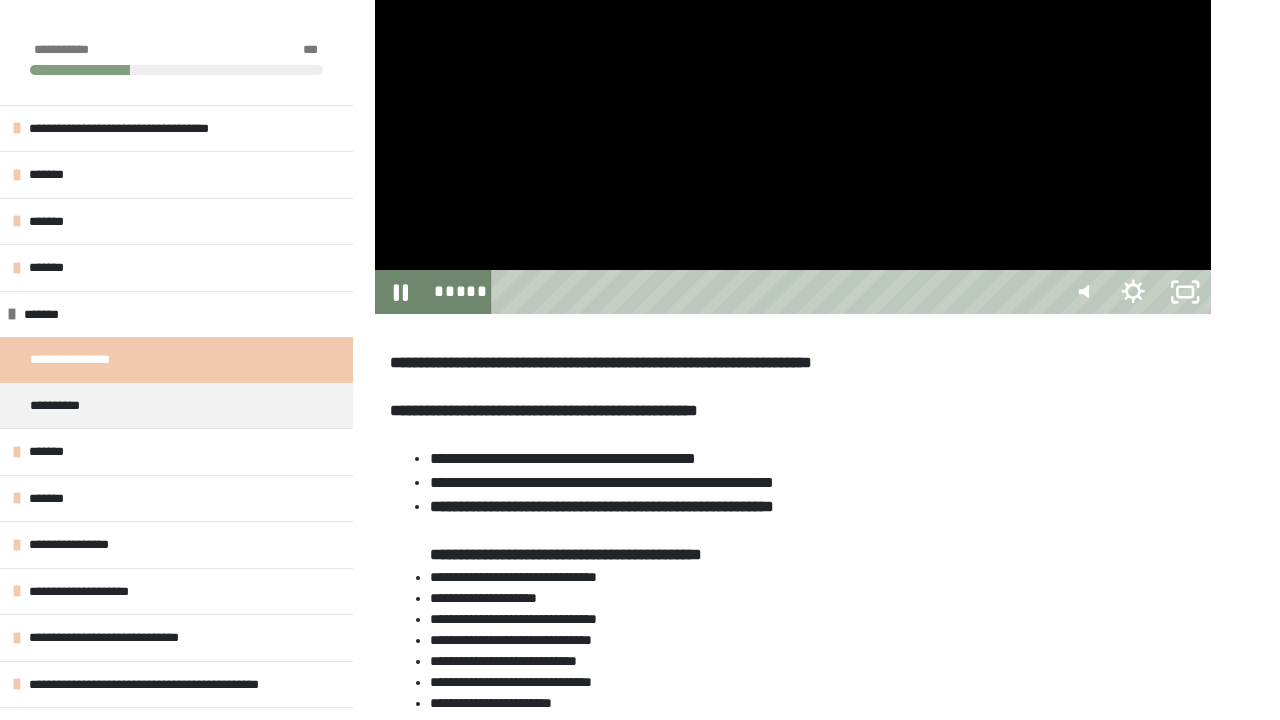 click at bounding box center (793, 79) 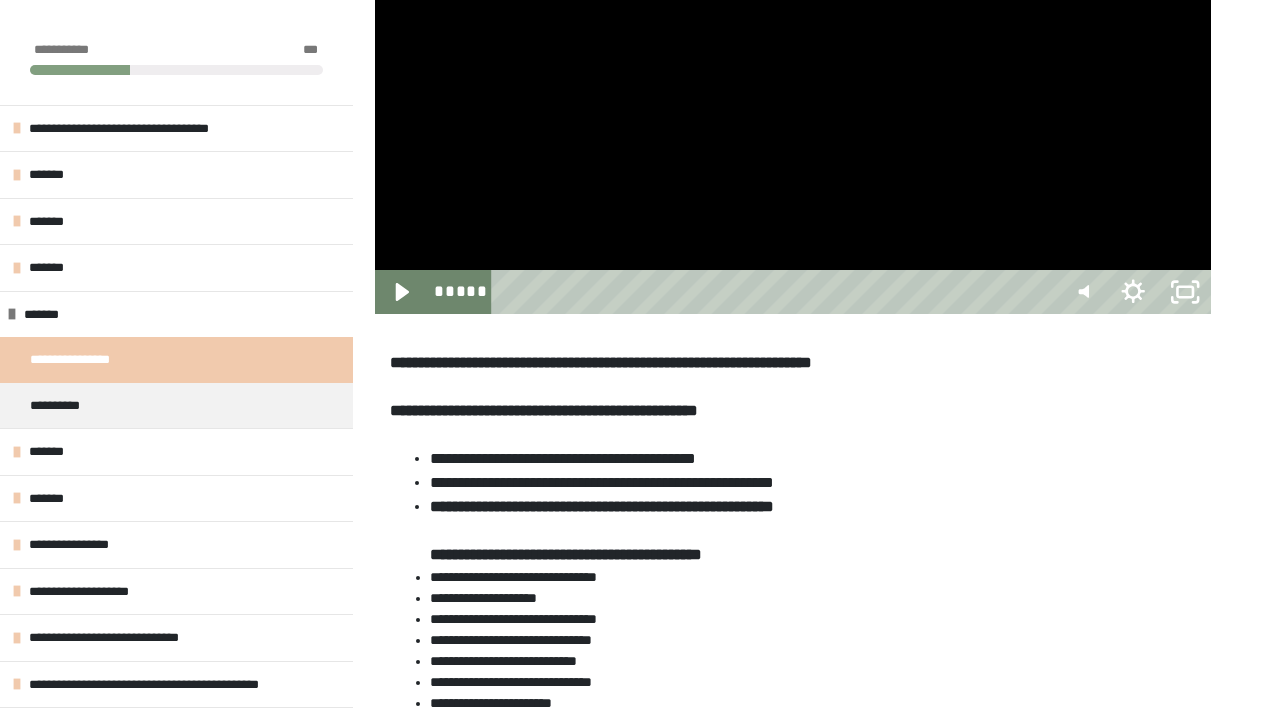 click at bounding box center (375, -156) 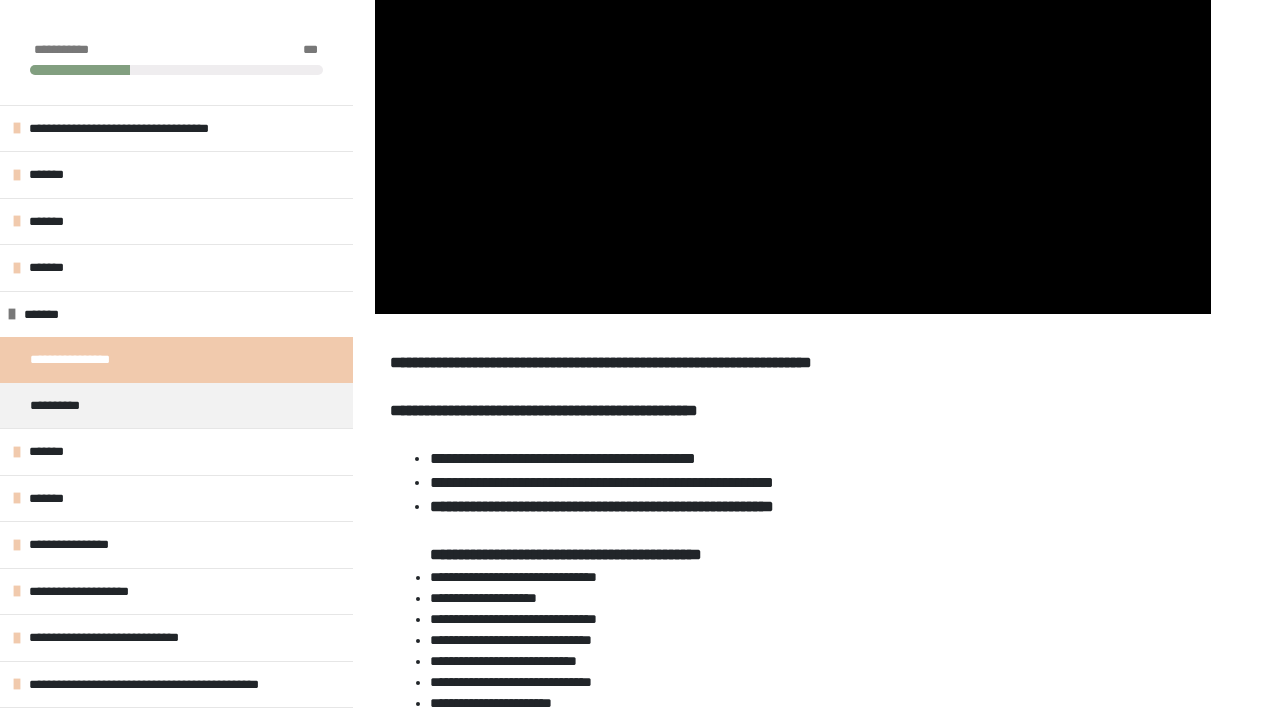 click at bounding box center [375, -156] 